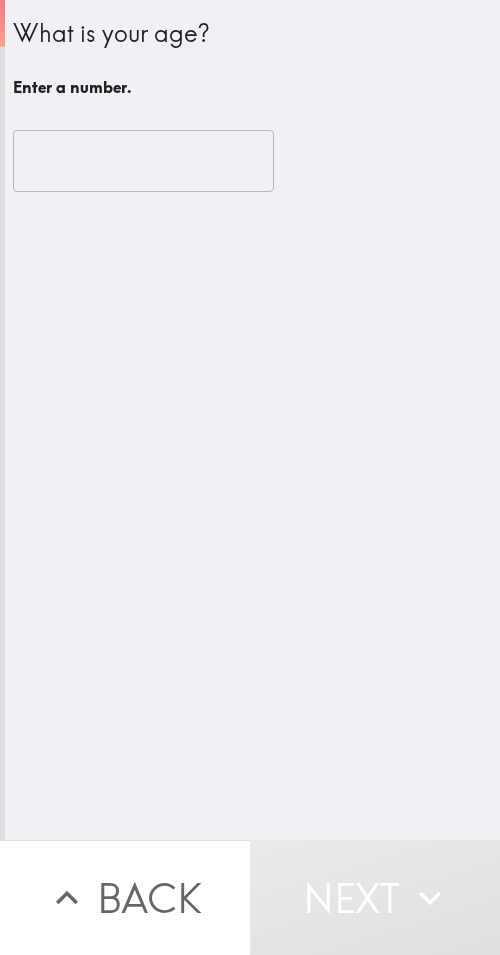 scroll, scrollTop: 0, scrollLeft: 0, axis: both 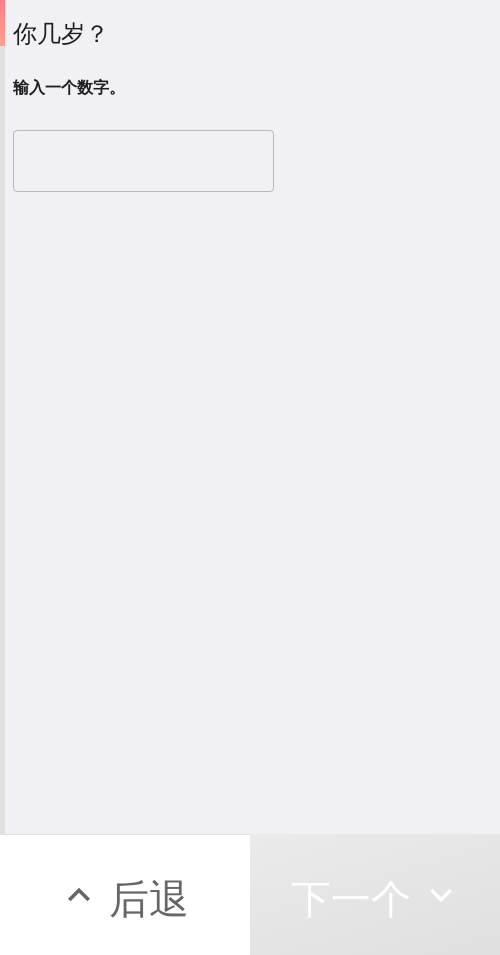 click on "​" at bounding box center (252, 161) 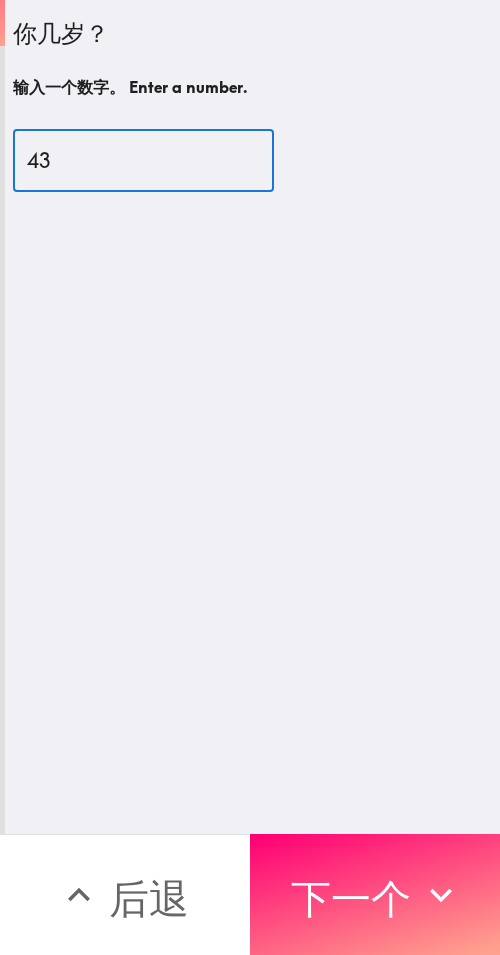 type on "43" 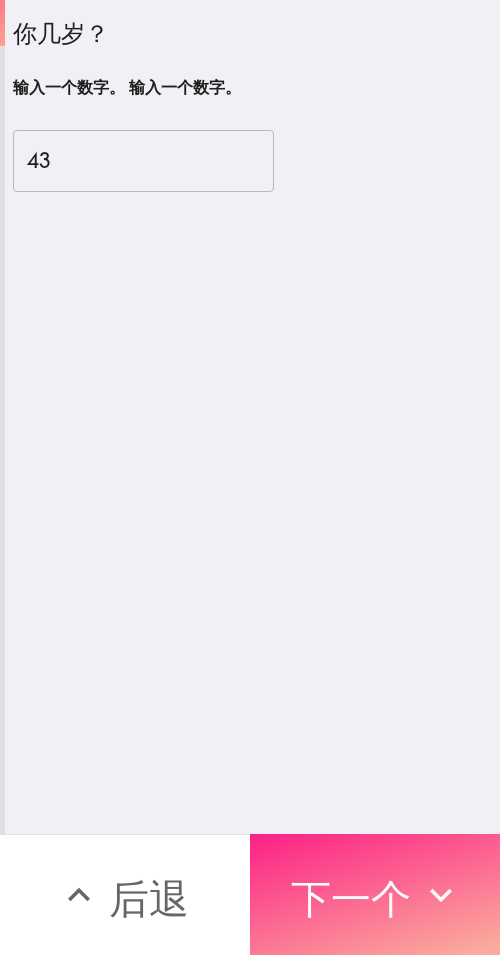 click on "下一个" at bounding box center (351, 898) 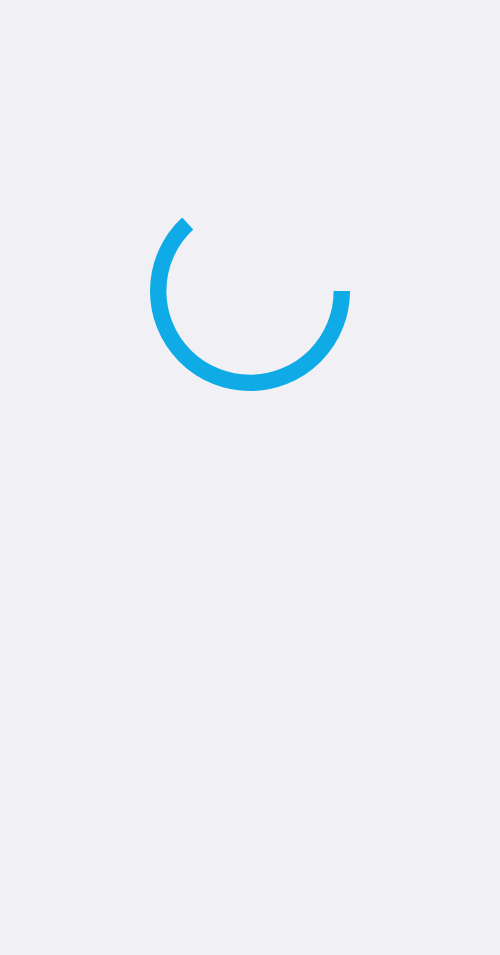 scroll, scrollTop: 0, scrollLeft: 0, axis: both 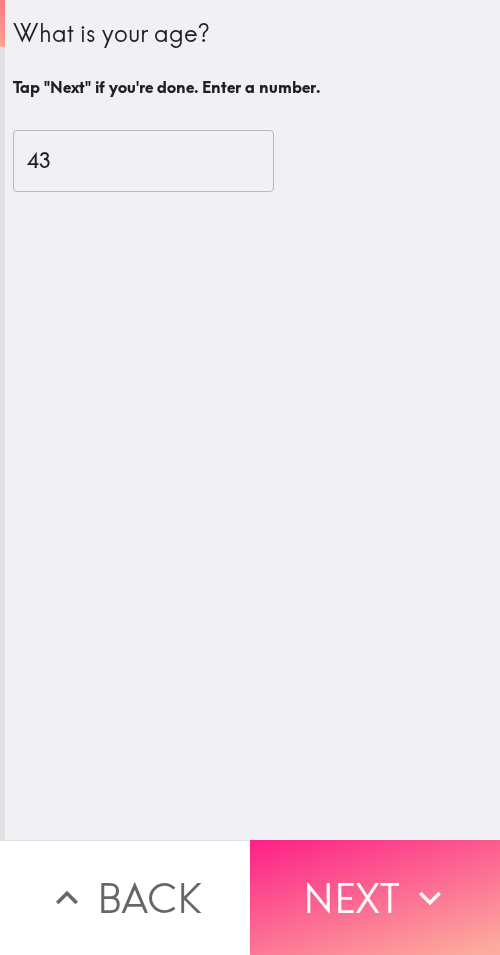 click on "Next" at bounding box center [375, 897] 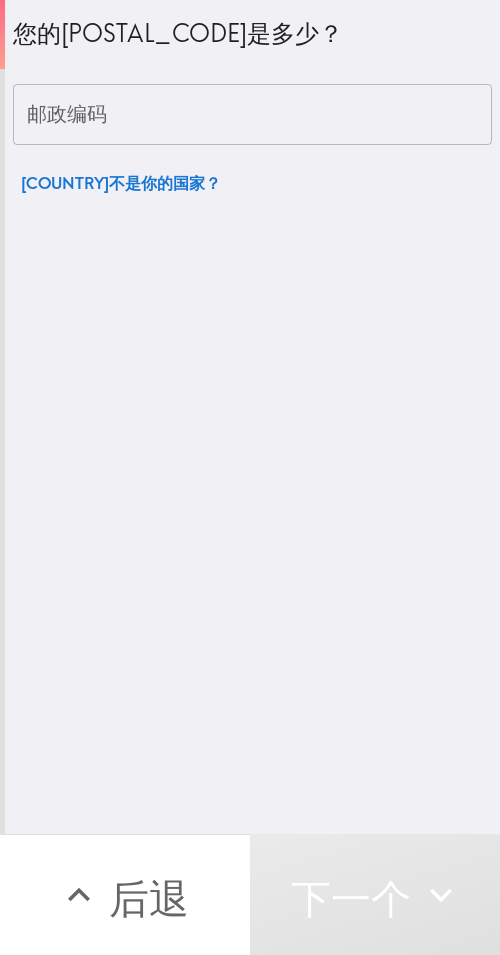 click on "邮政编码" at bounding box center [252, 115] 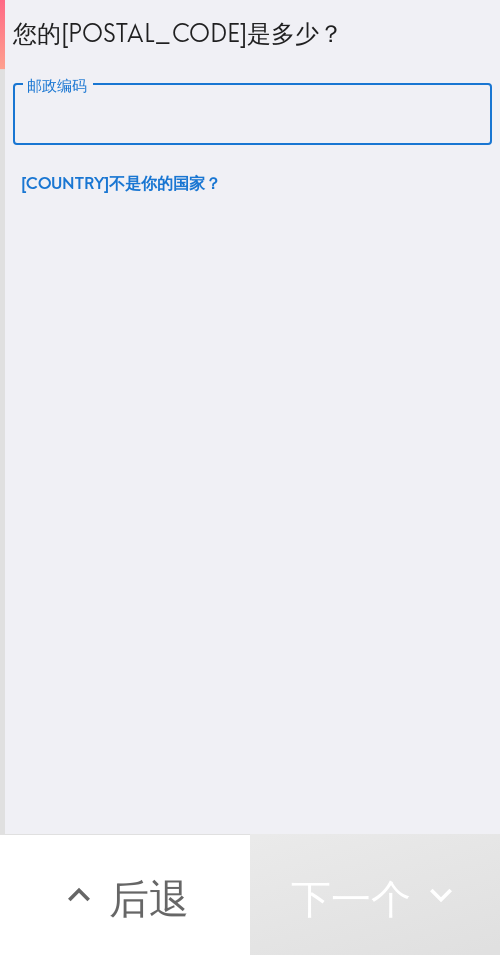 paste on "11802" 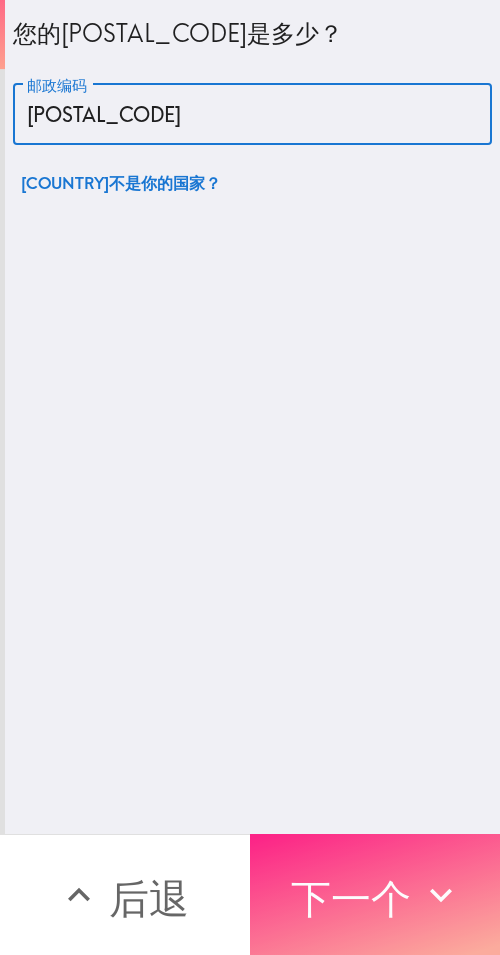 type on "11802" 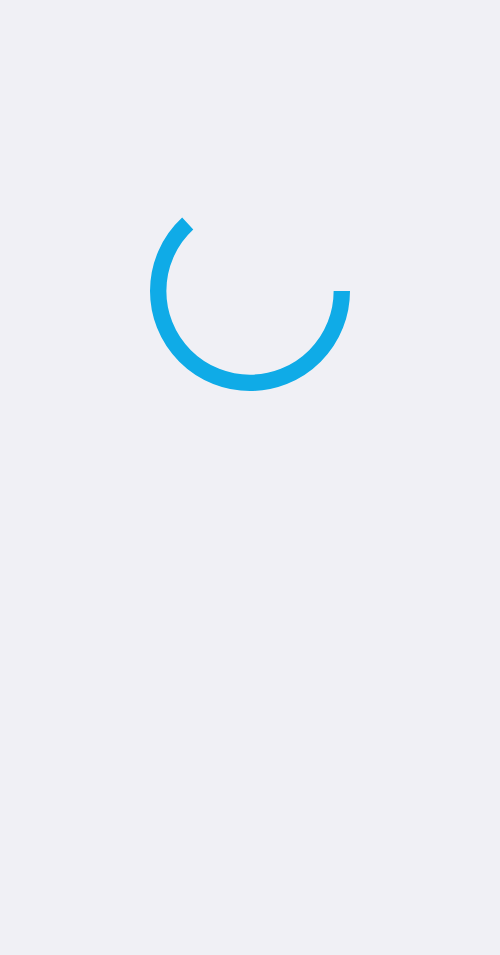 scroll, scrollTop: 0, scrollLeft: 0, axis: both 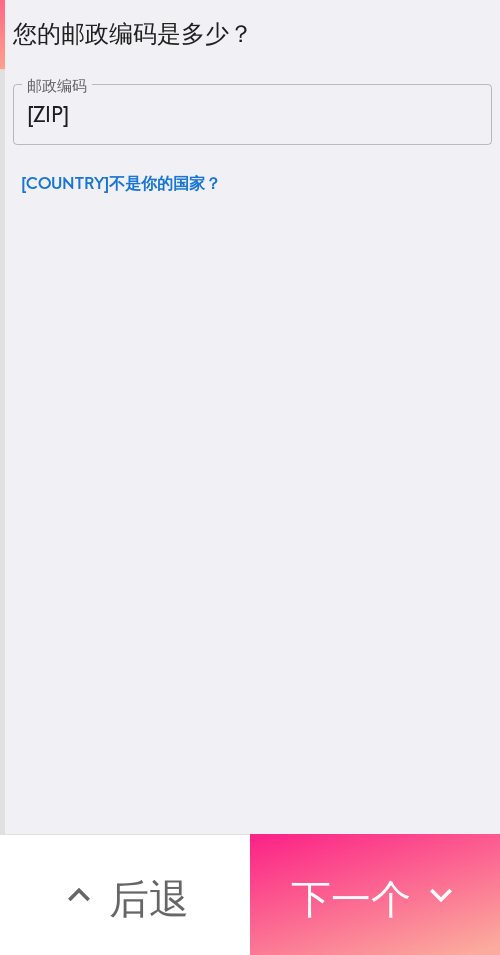 click on "下一个" at bounding box center (351, 898) 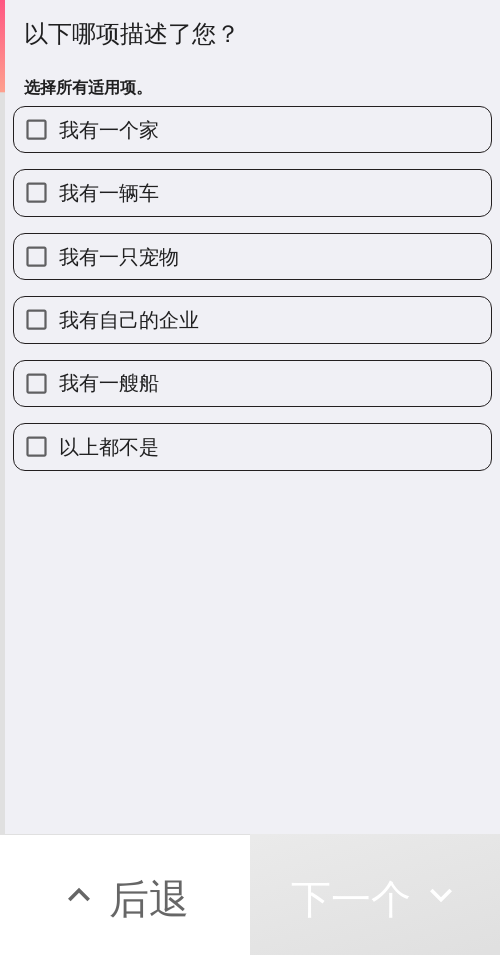 drag, startPoint x: 385, startPoint y: 656, endPoint x: 342, endPoint y: 642, distance: 45.221676 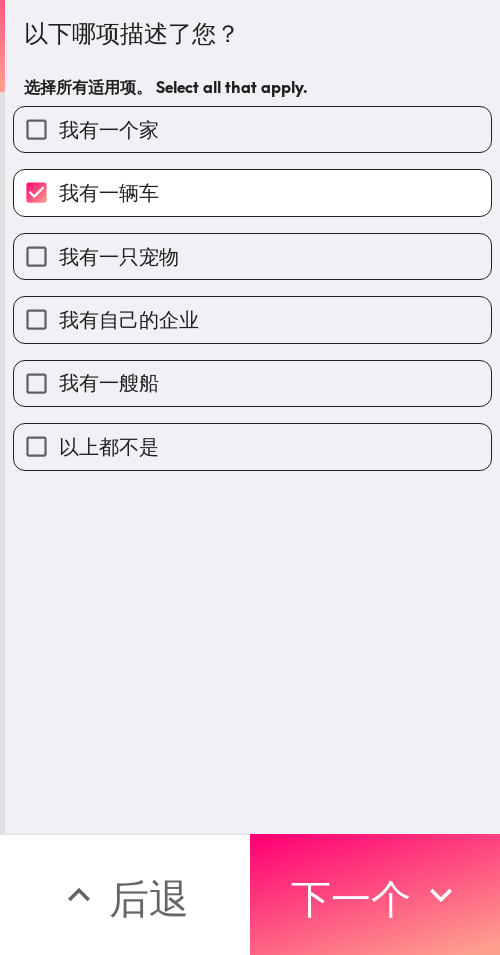 click on "我有自己的企业" at bounding box center [252, 319] 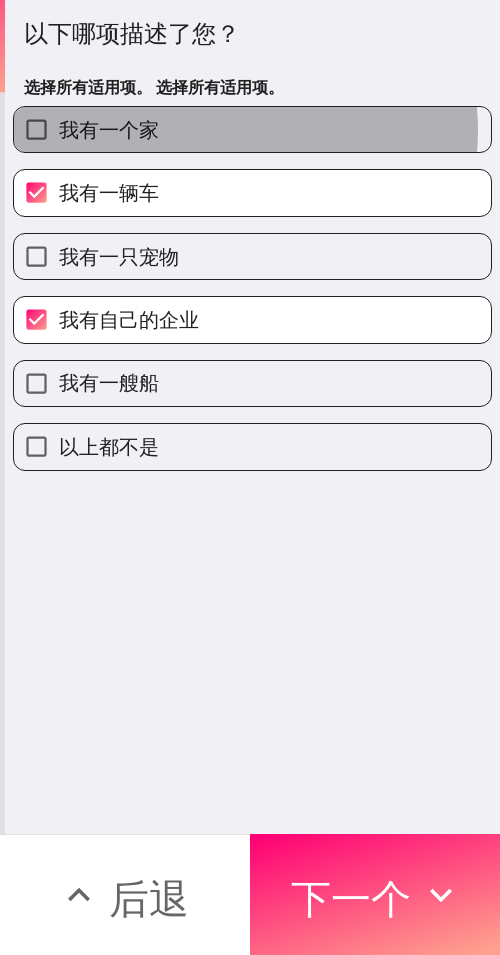 click on "我有一个家" at bounding box center (252, 129) 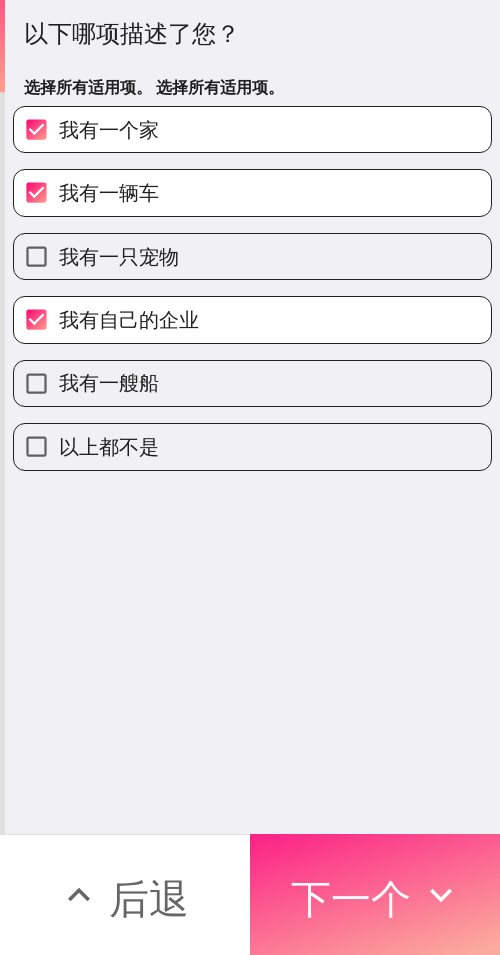 click on "下一个" at bounding box center [375, 894] 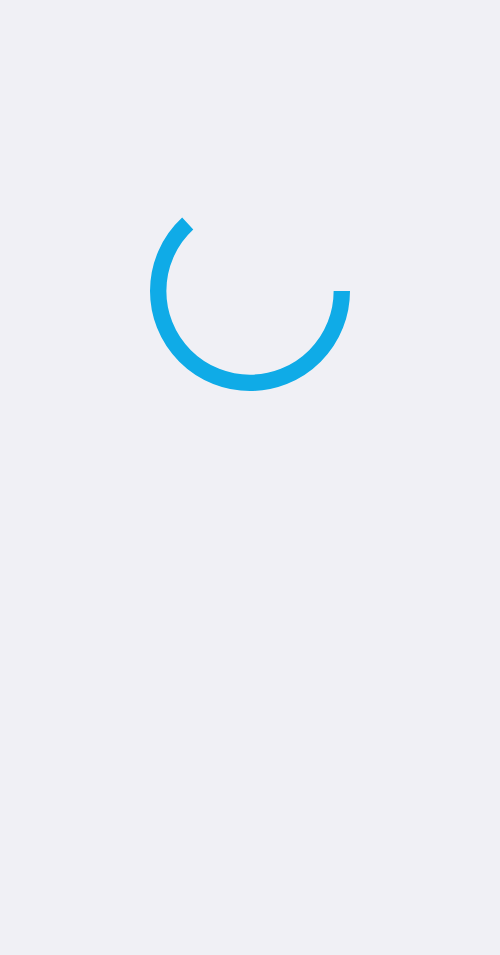 scroll, scrollTop: 0, scrollLeft: 0, axis: both 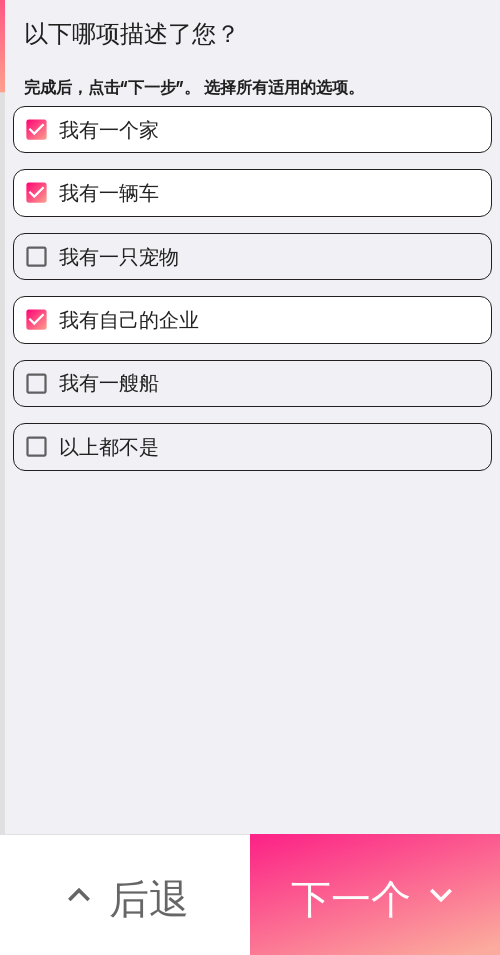 click 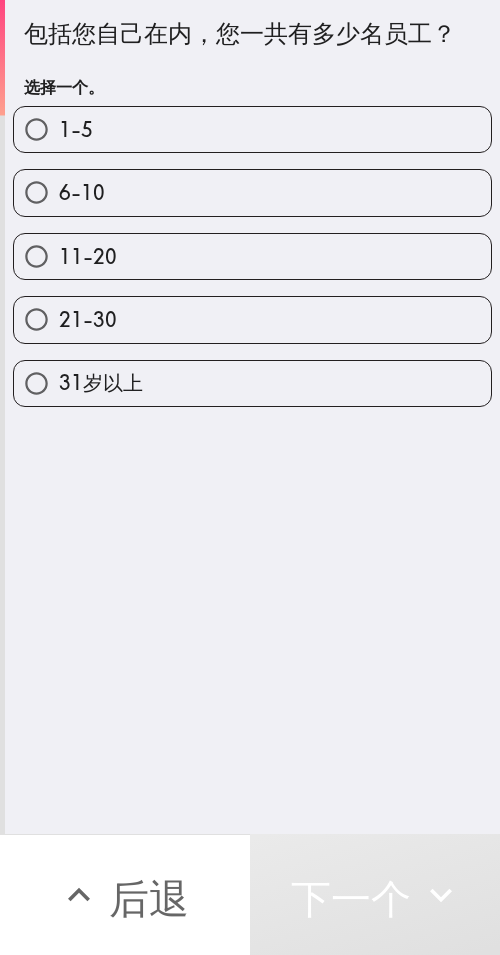 click on "21-30" at bounding box center (252, 319) 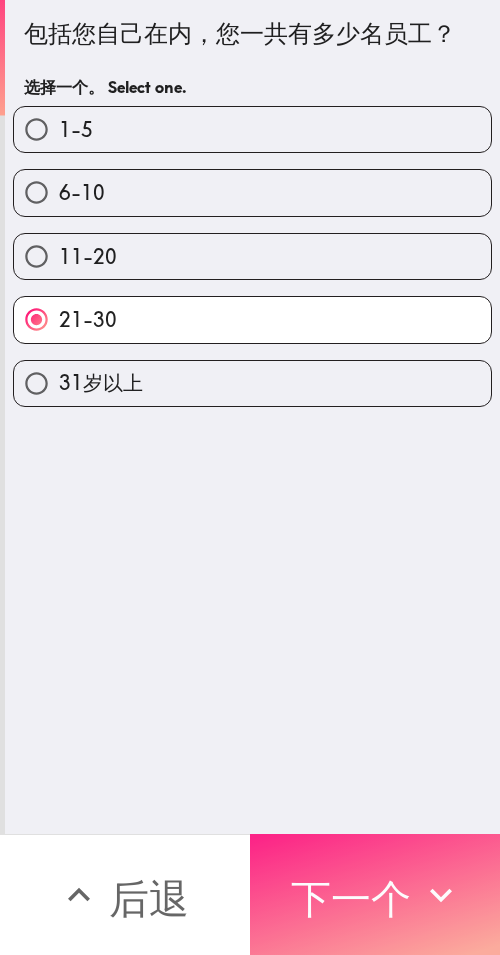 click 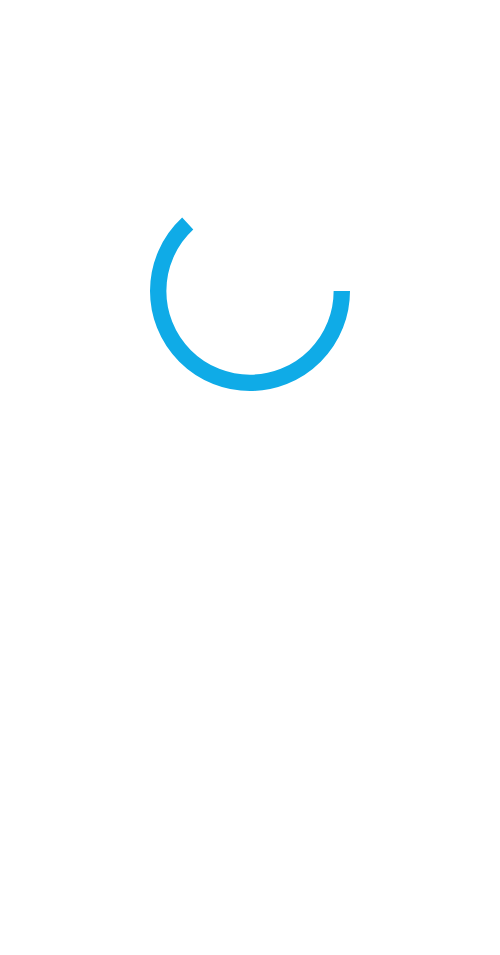 scroll, scrollTop: 0, scrollLeft: 0, axis: both 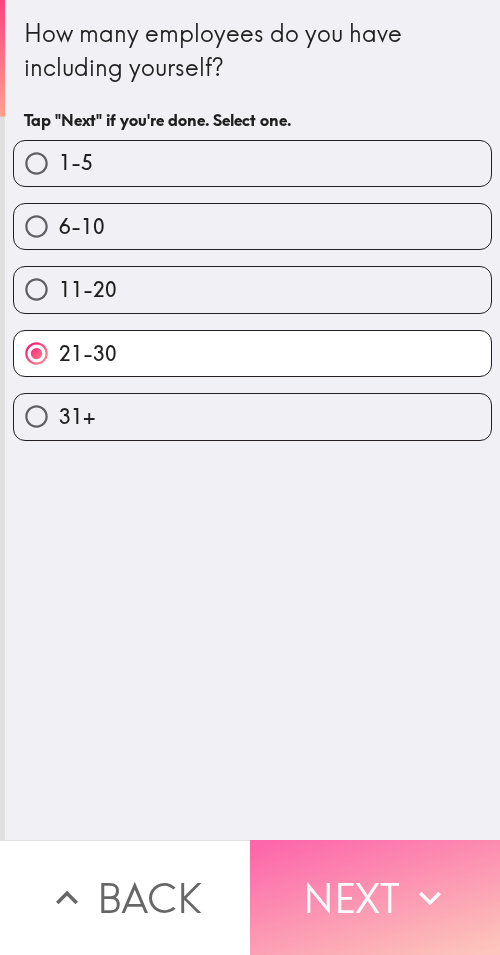 click on "Next" at bounding box center (375, 897) 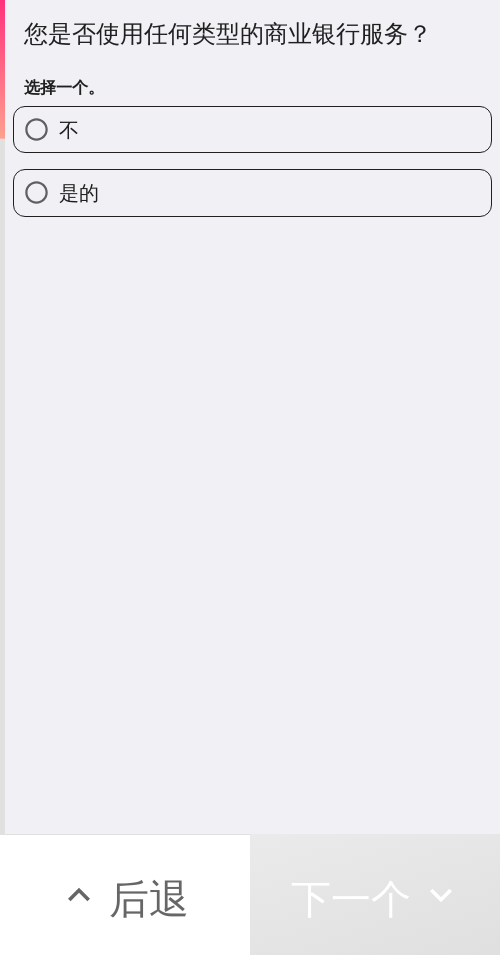 click on "是的" at bounding box center (244, 184) 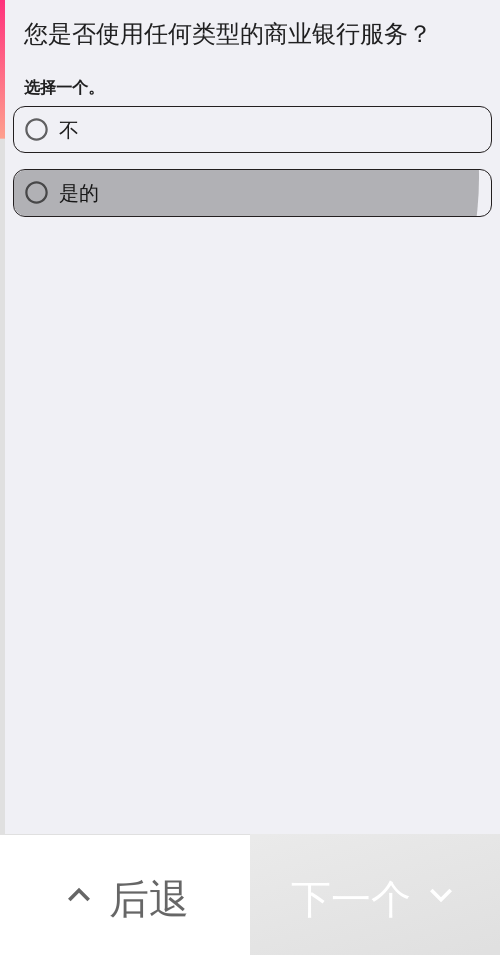 click on "是的" at bounding box center [252, 192] 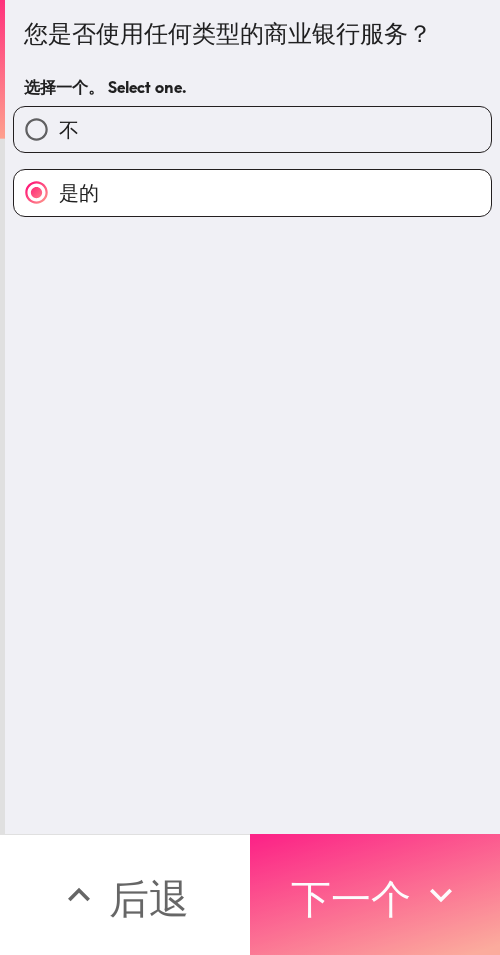 click on "下一个" at bounding box center (351, 898) 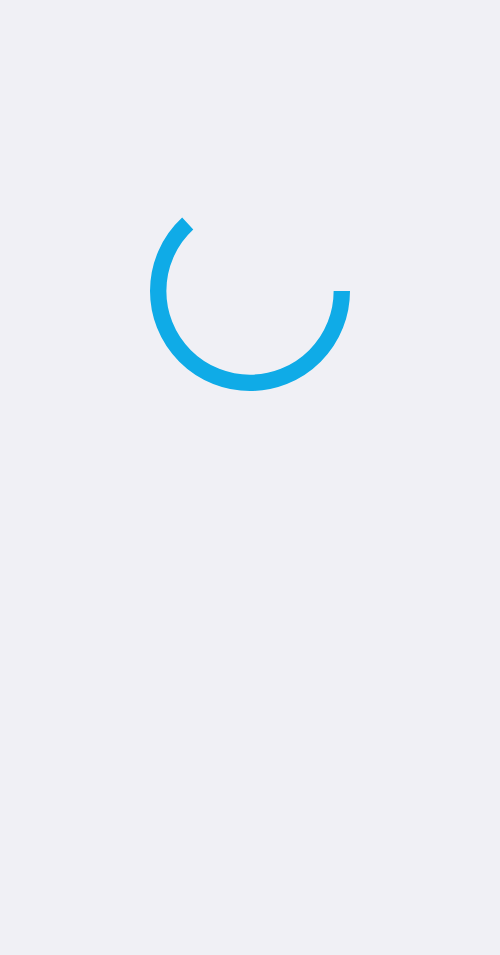 scroll, scrollTop: 0, scrollLeft: 0, axis: both 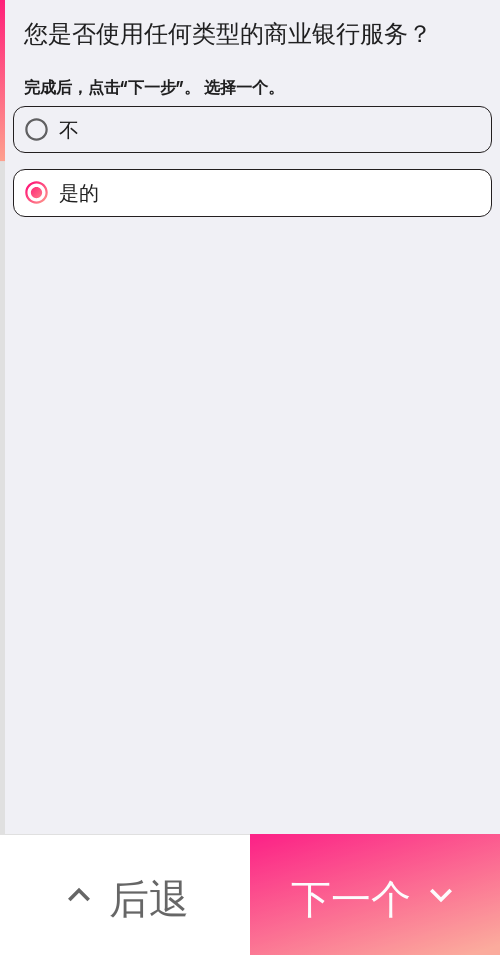 click on "下一个" at bounding box center [351, 895] 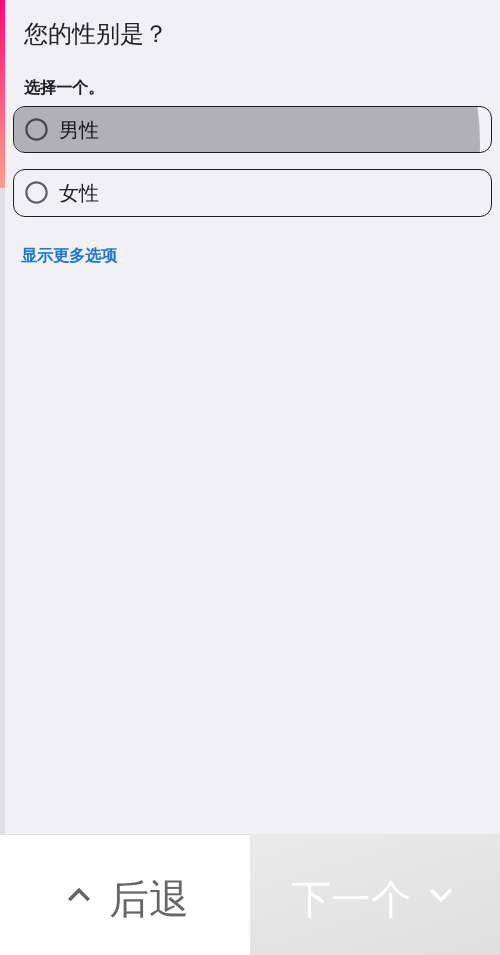 click on "男性" at bounding box center (252, 129) 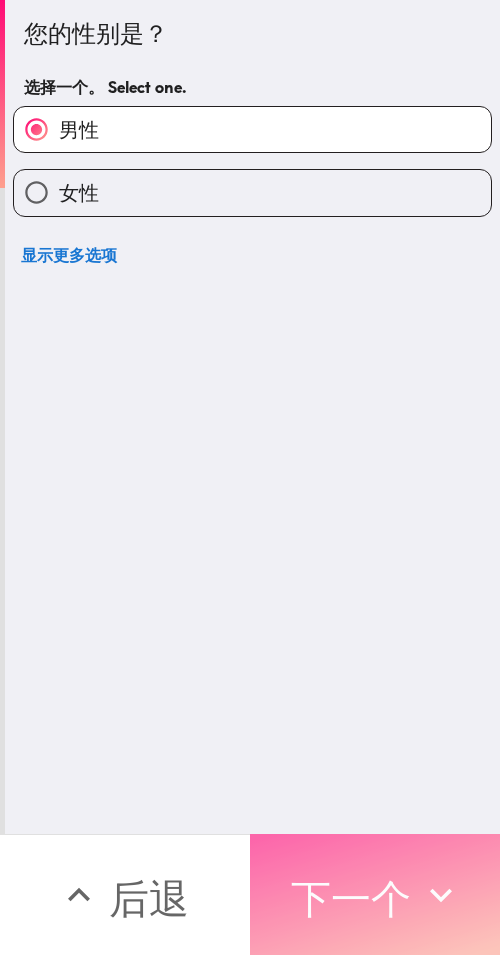 click on "下一个" at bounding box center [375, 894] 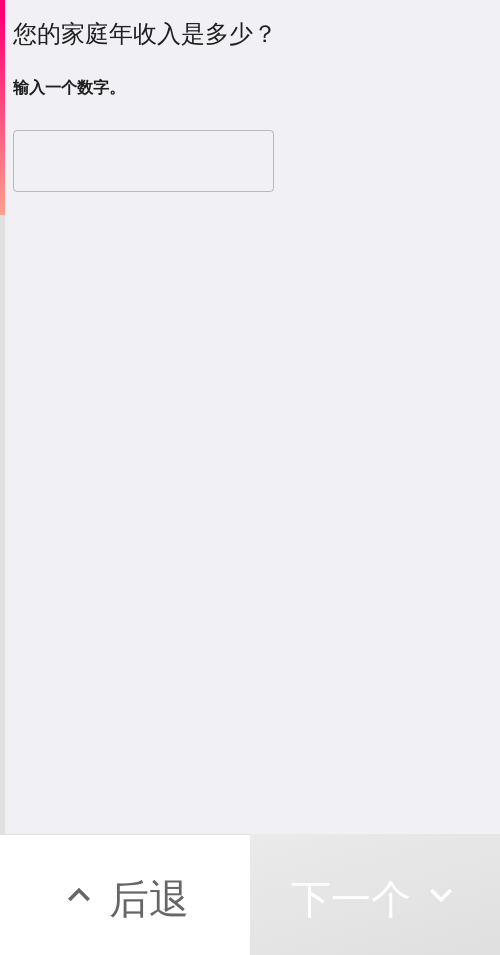 click at bounding box center (143, 161) 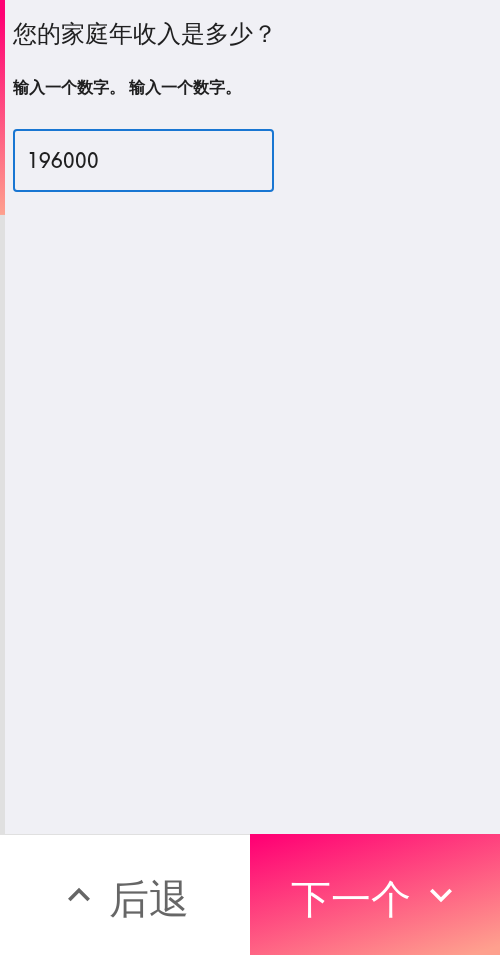 type on "196000" 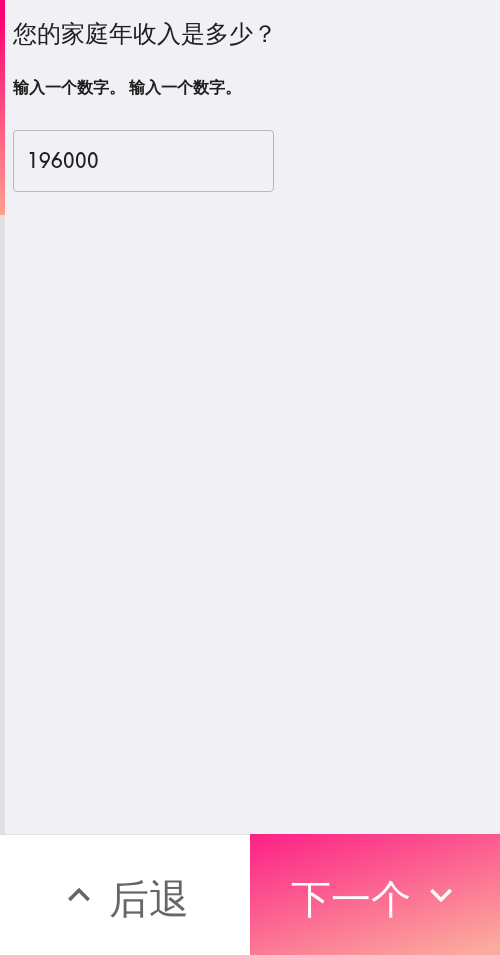 click on "下一个" at bounding box center [375, 894] 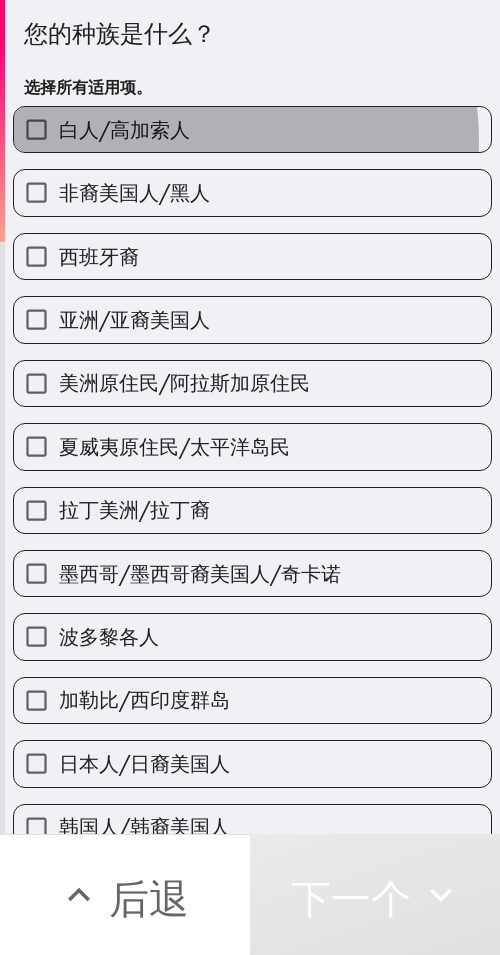 drag, startPoint x: 178, startPoint y: 141, endPoint x: 153, endPoint y: 330, distance: 190.64627 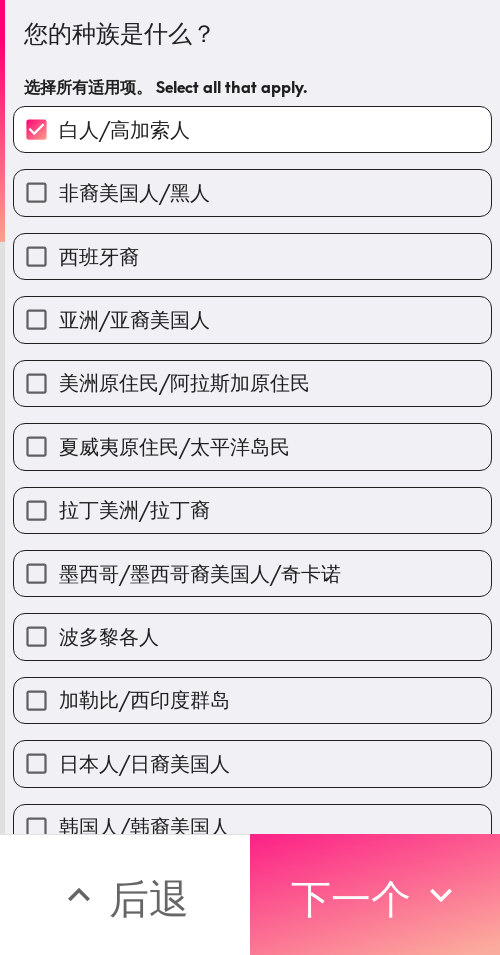 click 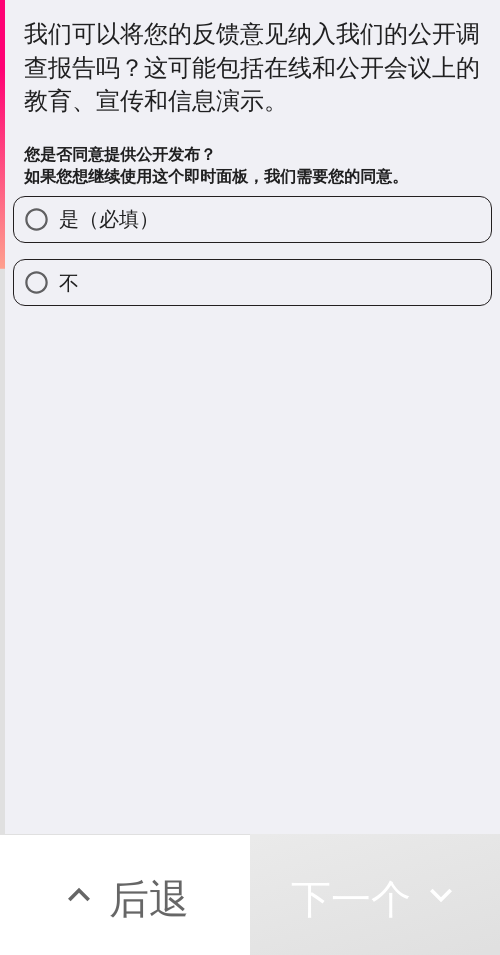 click on "是（必填）" at bounding box center (252, 219) 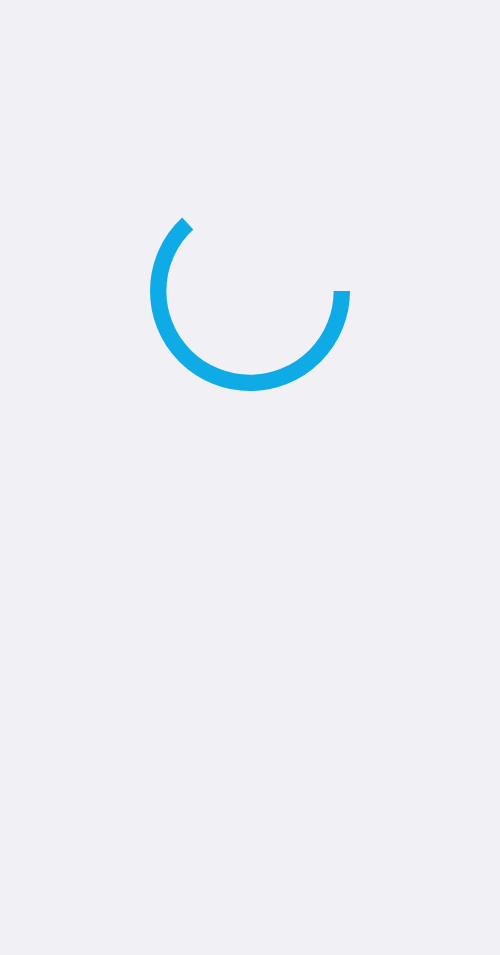 scroll, scrollTop: 0, scrollLeft: 0, axis: both 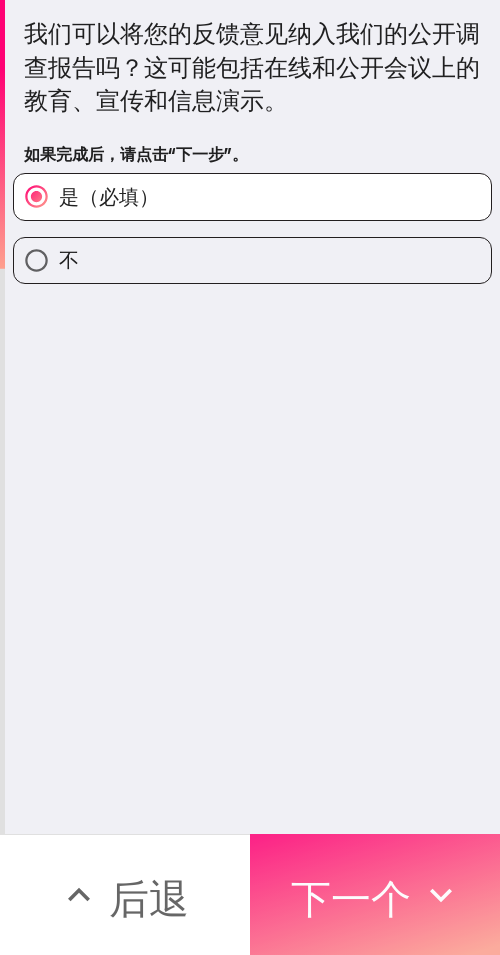 click on "下一个" at bounding box center [351, 898] 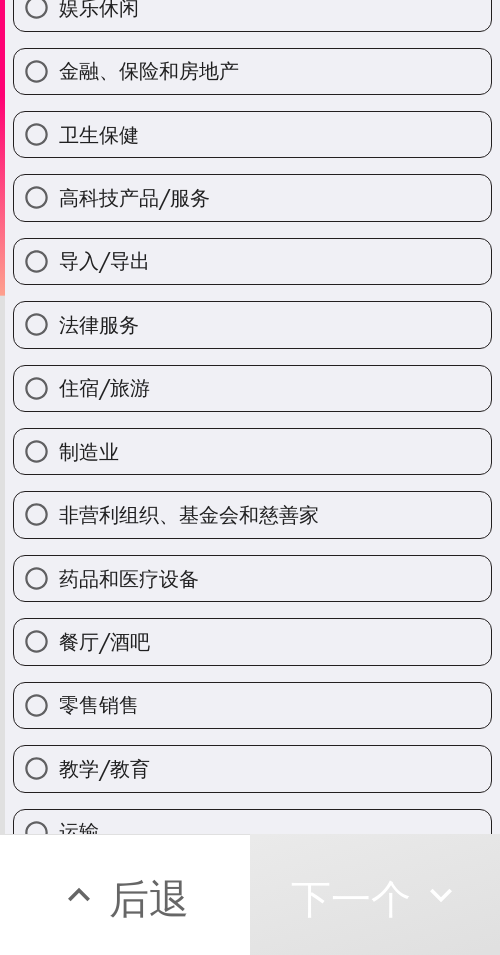 scroll, scrollTop: 500, scrollLeft: 0, axis: vertical 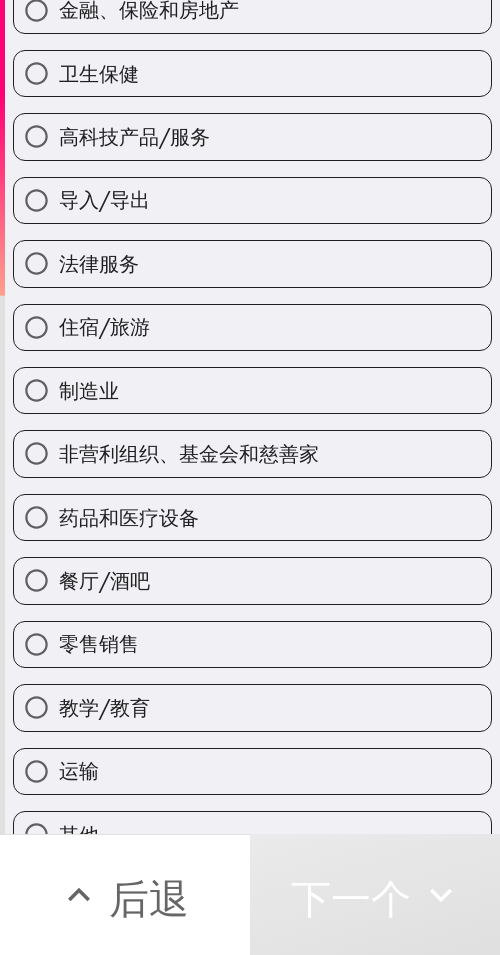 click on "餐厅/酒吧" at bounding box center [252, 580] 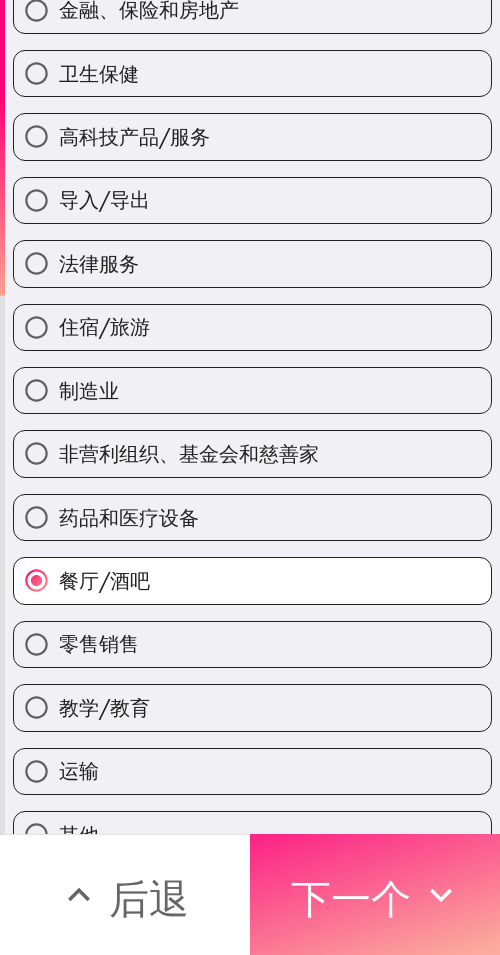 click on "下一个" at bounding box center (351, 898) 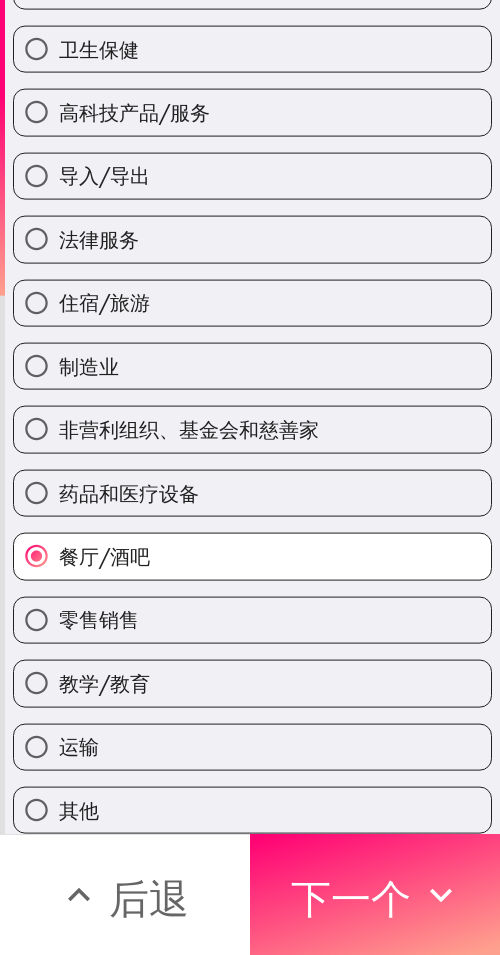 scroll, scrollTop: 239, scrollLeft: 0, axis: vertical 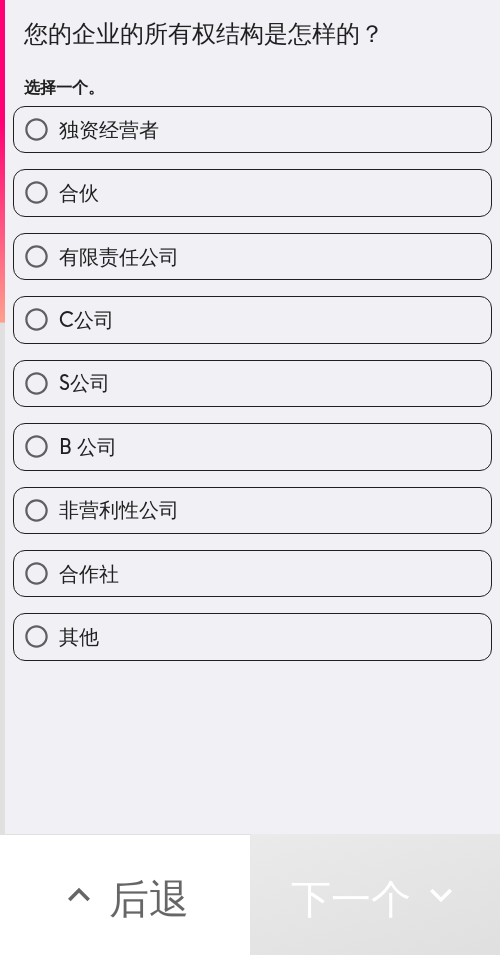 click on "有限责任公司" at bounding box center [244, 248] 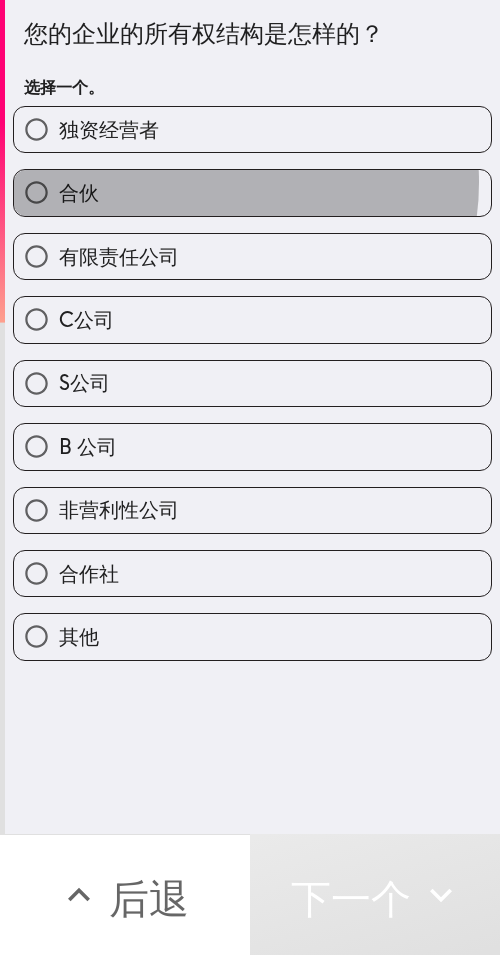 click on "合伙" at bounding box center [252, 192] 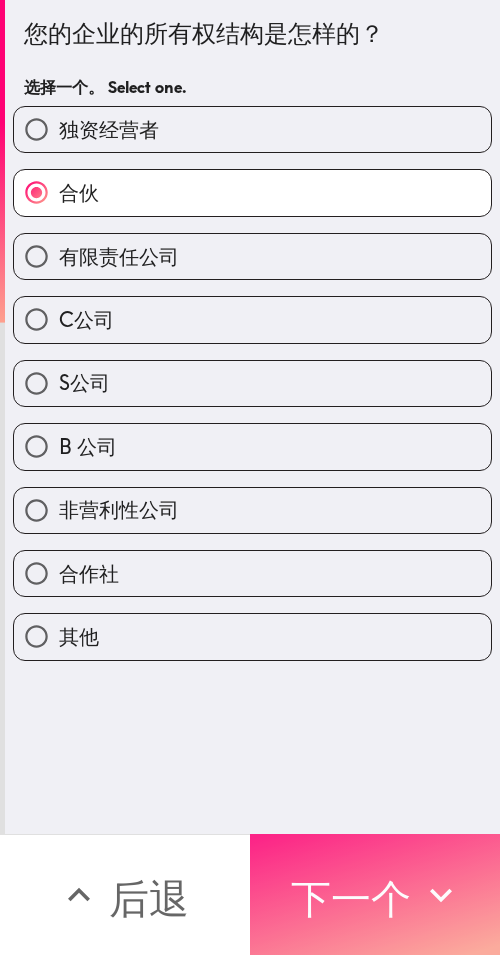 click on "下一个" at bounding box center (351, 898) 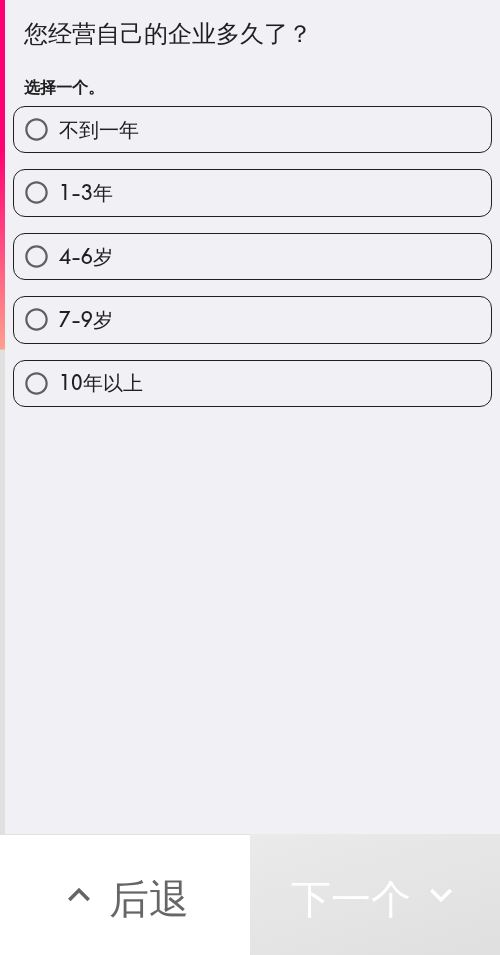 drag, startPoint x: 314, startPoint y: 253, endPoint x: 190, endPoint y: 462, distance: 243.01646 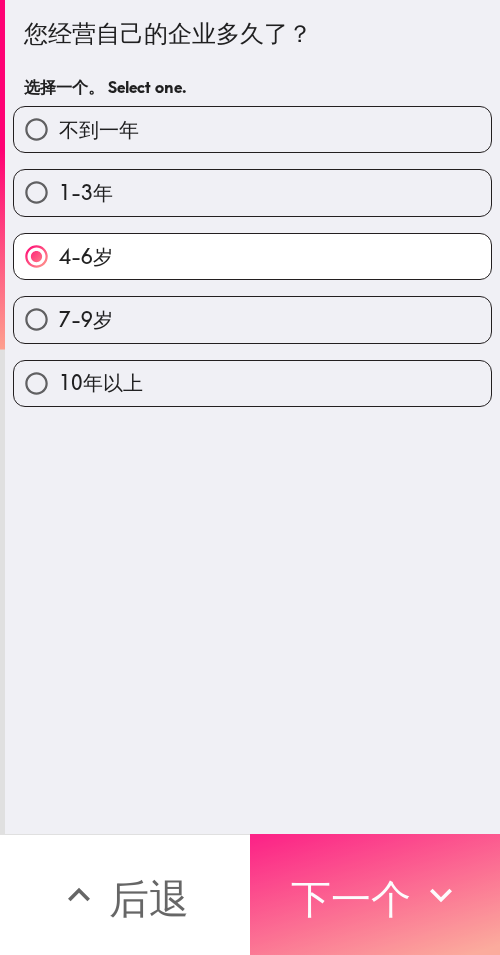 click on "下一个" at bounding box center (351, 898) 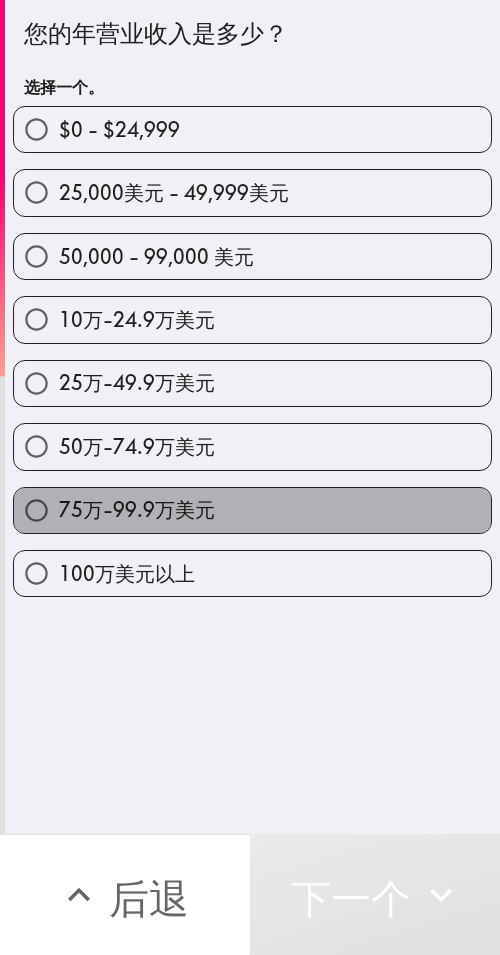 click on "75万-99.9万美元" at bounding box center [252, 510] 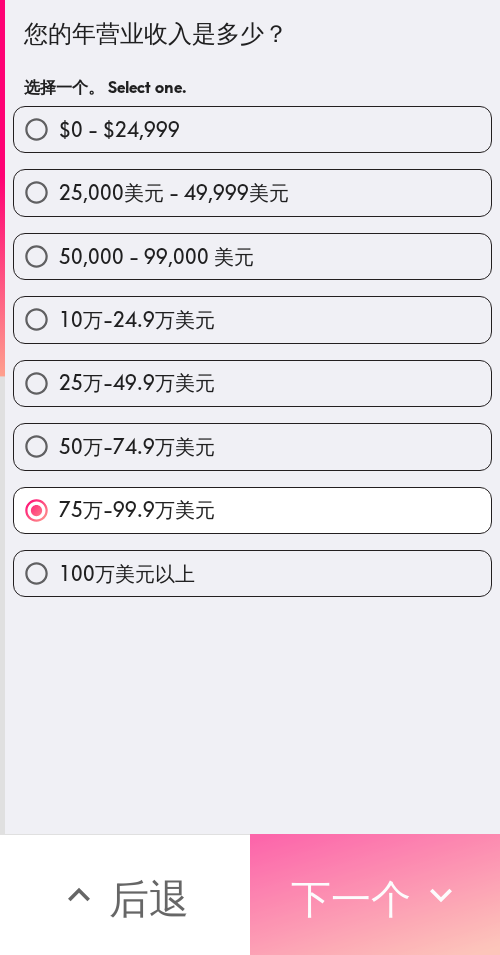 click on "下一个" at bounding box center [351, 898] 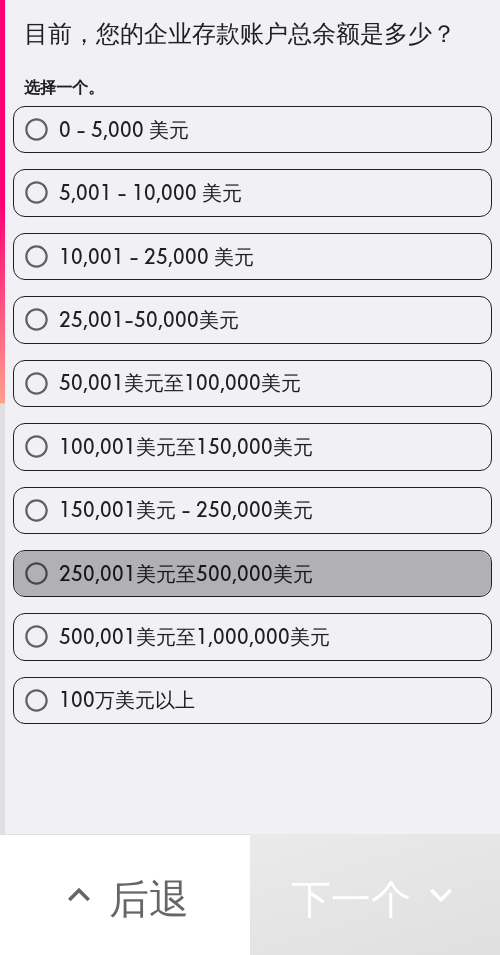 click on "250,001美元至500,000美元" at bounding box center (186, 573) 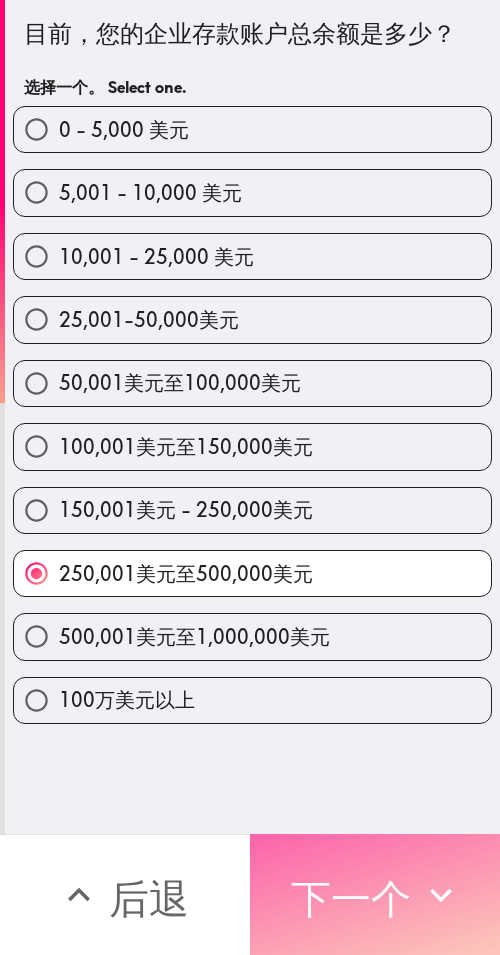 click on "下一个" at bounding box center [351, 895] 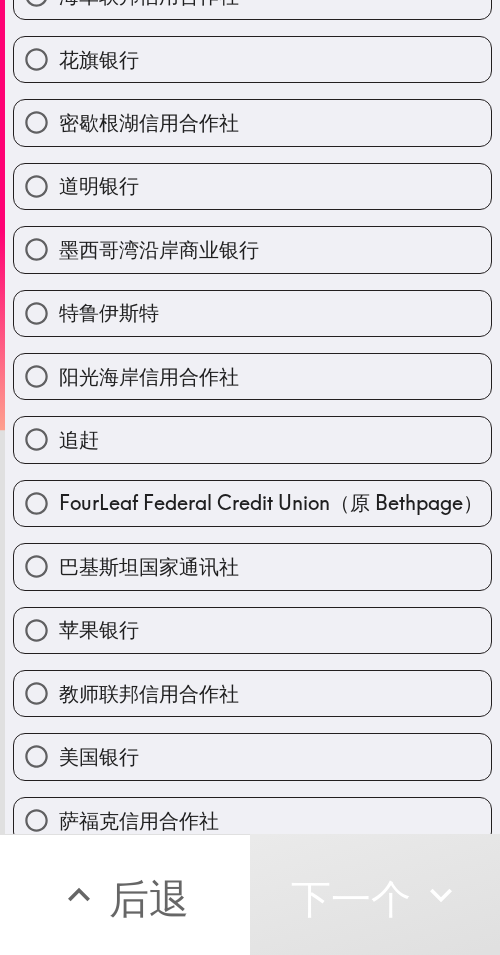 scroll, scrollTop: 200, scrollLeft: 0, axis: vertical 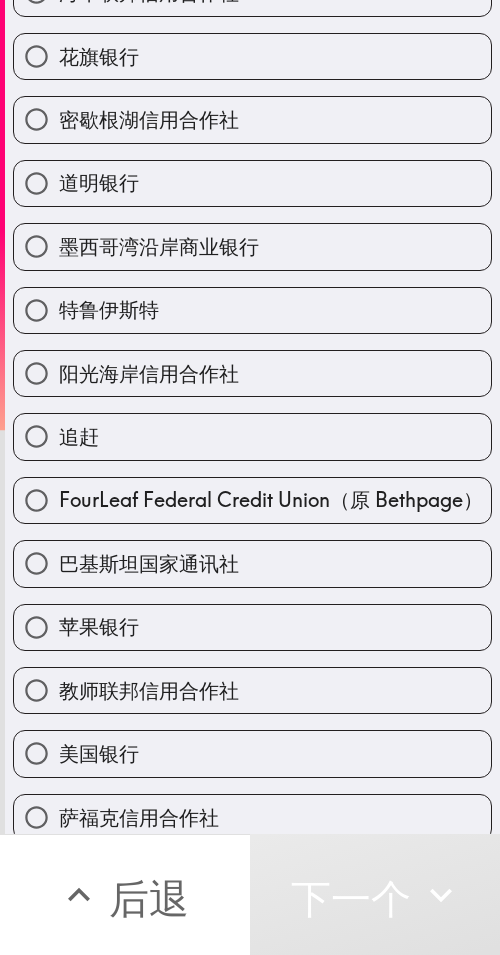 click on "花旗银行" at bounding box center (252, 56) 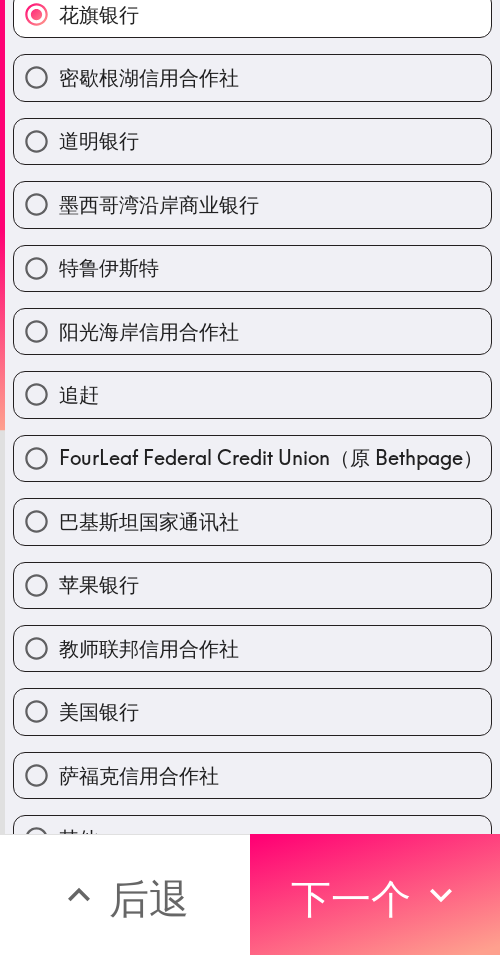 scroll, scrollTop: 296, scrollLeft: 0, axis: vertical 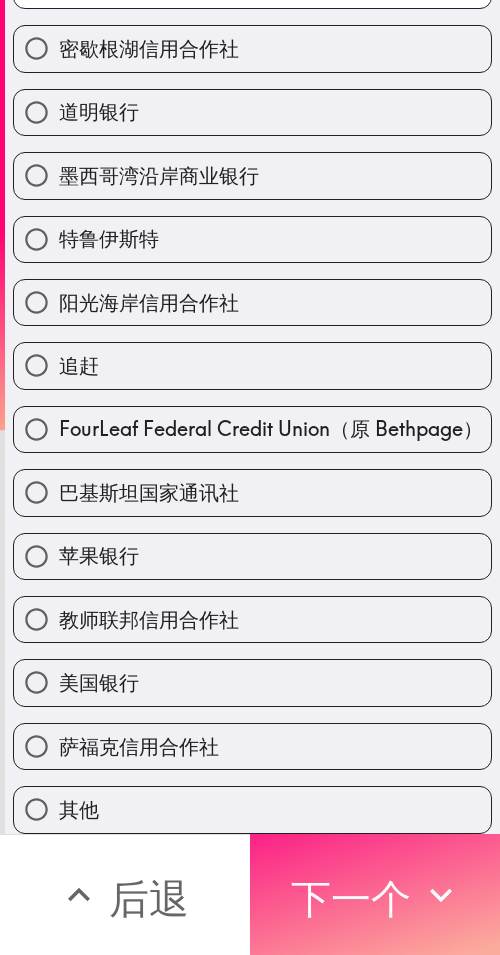click on "下一个" at bounding box center [351, 898] 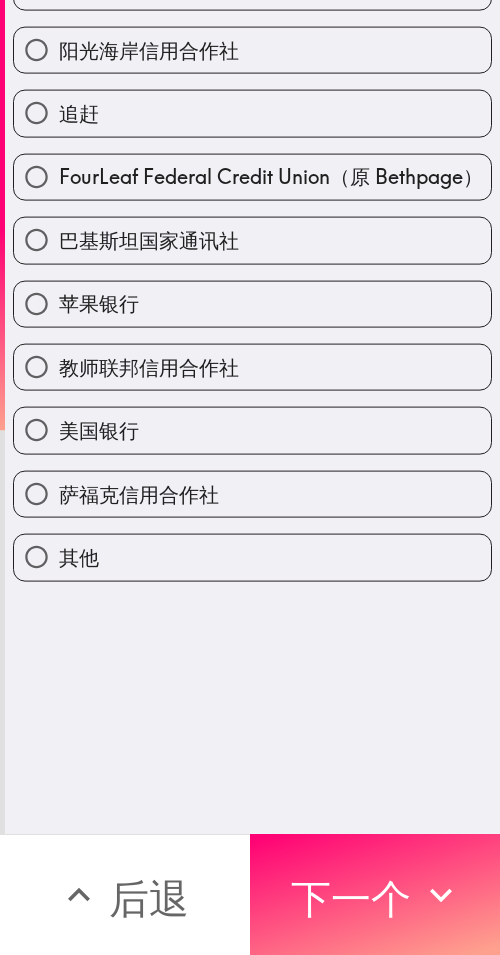 scroll, scrollTop: 0, scrollLeft: 0, axis: both 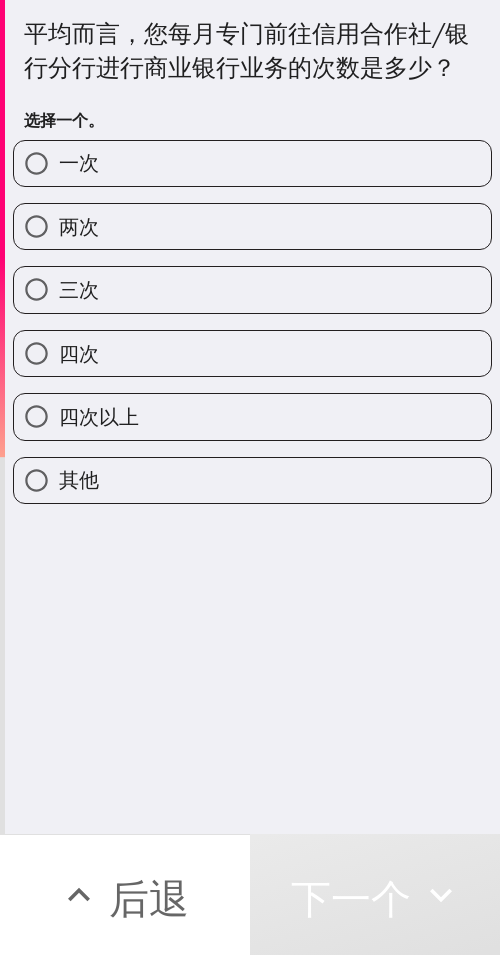 drag, startPoint x: 267, startPoint y: 408, endPoint x: 184, endPoint y: 510, distance: 131.50285 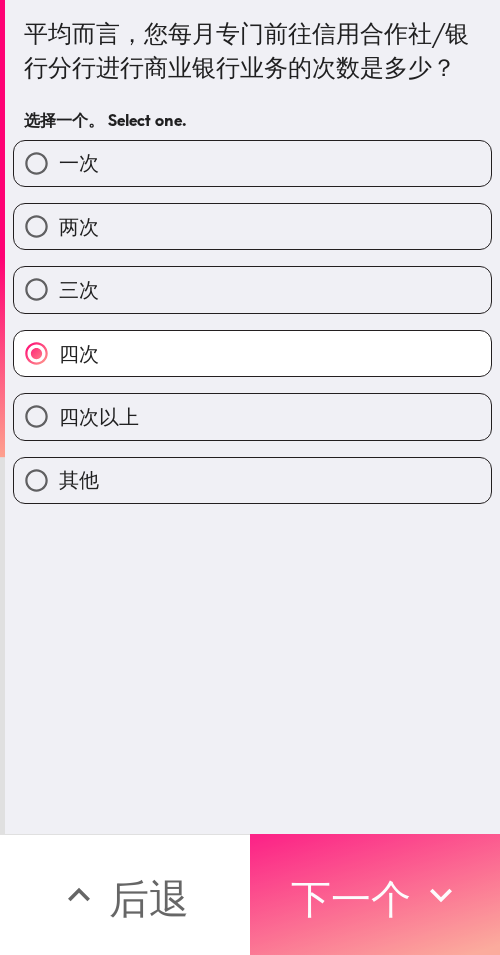 click on "下一个" at bounding box center (351, 898) 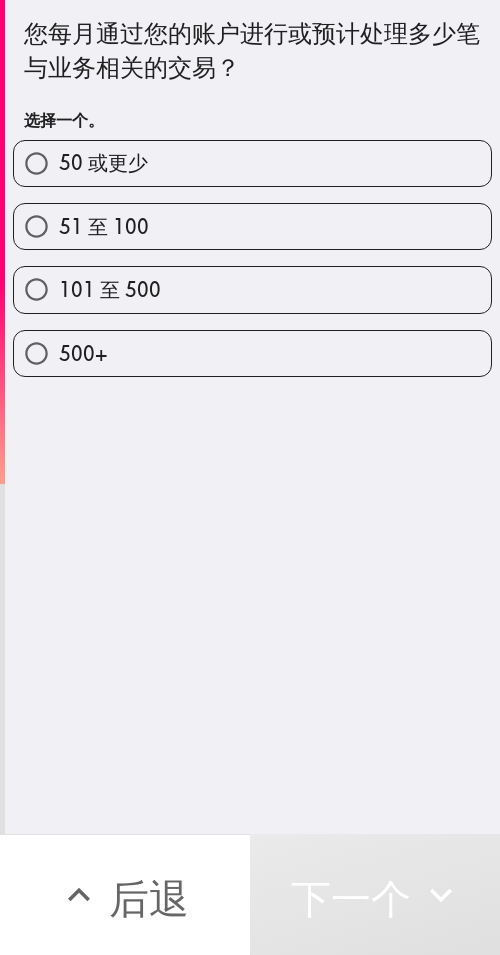drag, startPoint x: 195, startPoint y: 161, endPoint x: 105, endPoint y: 378, distance: 234.92339 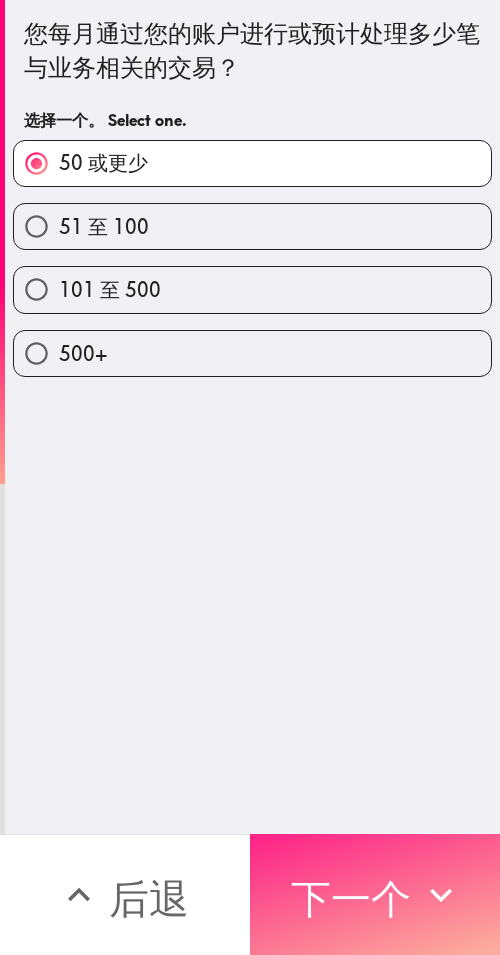 click on "下一个" at bounding box center (351, 898) 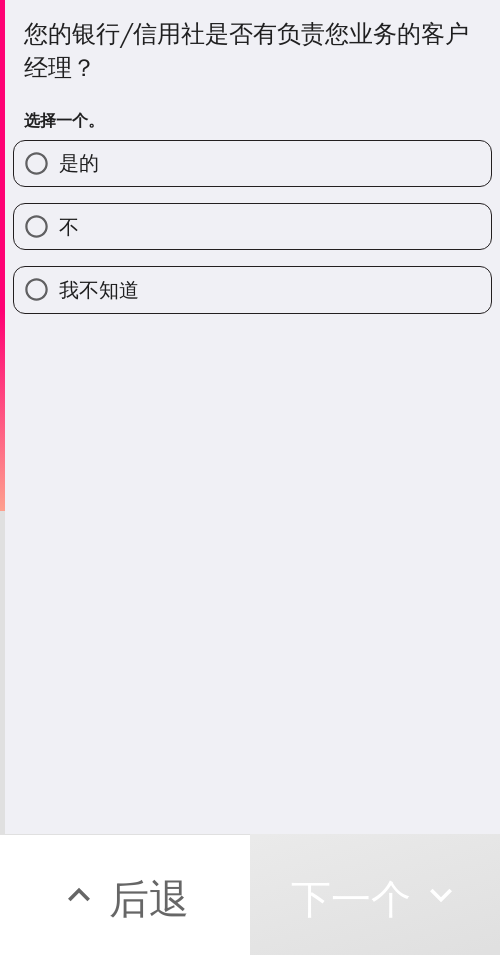click on "是的" at bounding box center [252, 163] 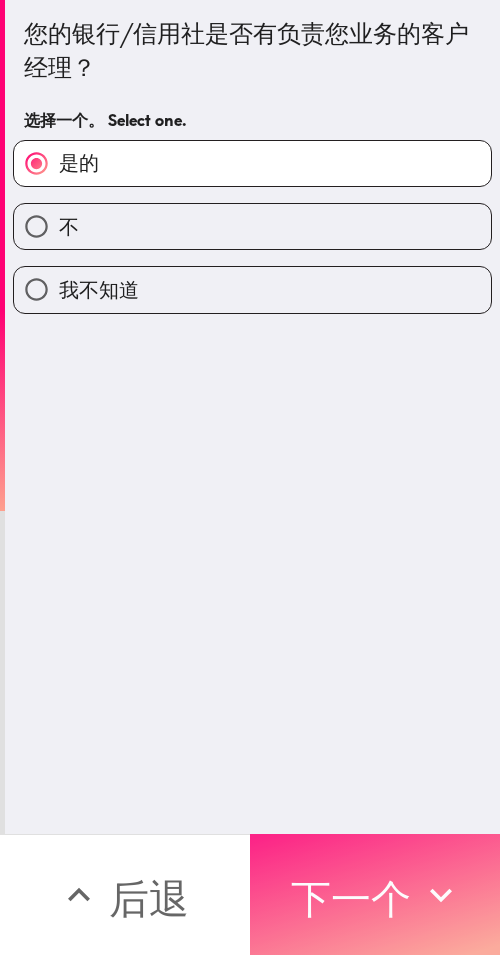 drag, startPoint x: 376, startPoint y: 874, endPoint x: 350, endPoint y: 851, distance: 34.713108 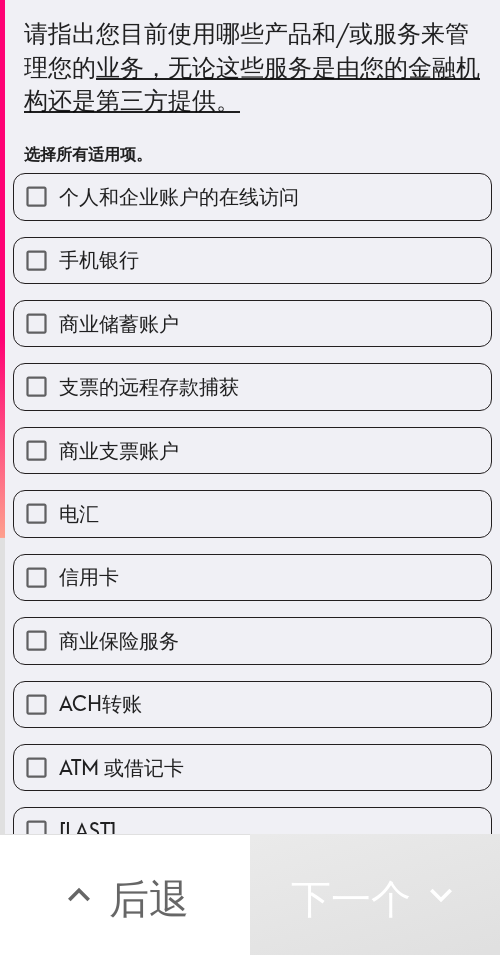 click on "个人和企业账户的在线访问" at bounding box center (179, 196) 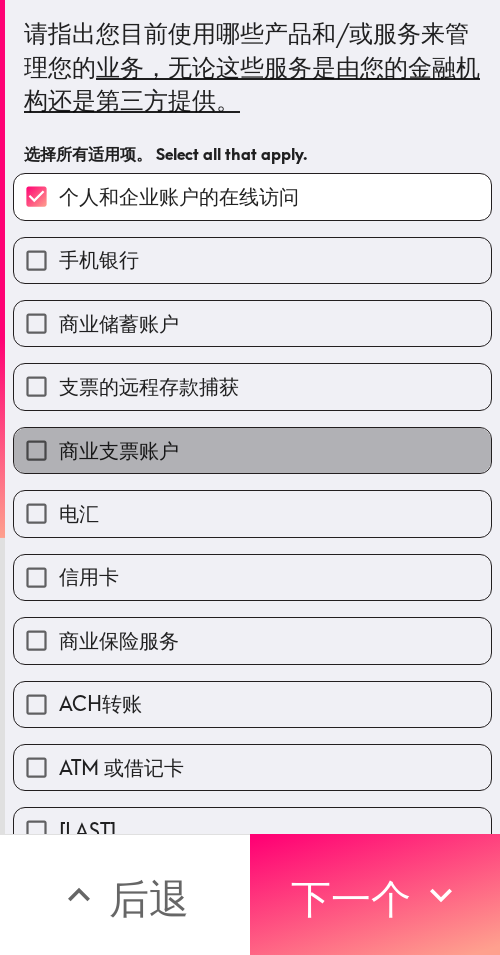 click on "商业支票账户" at bounding box center (252, 450) 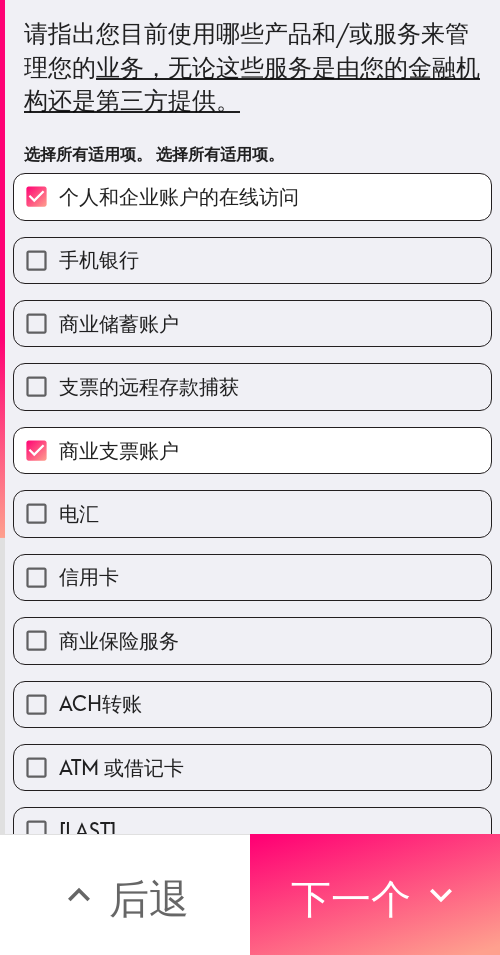 click on "商业储蓄账户" at bounding box center (252, 323) 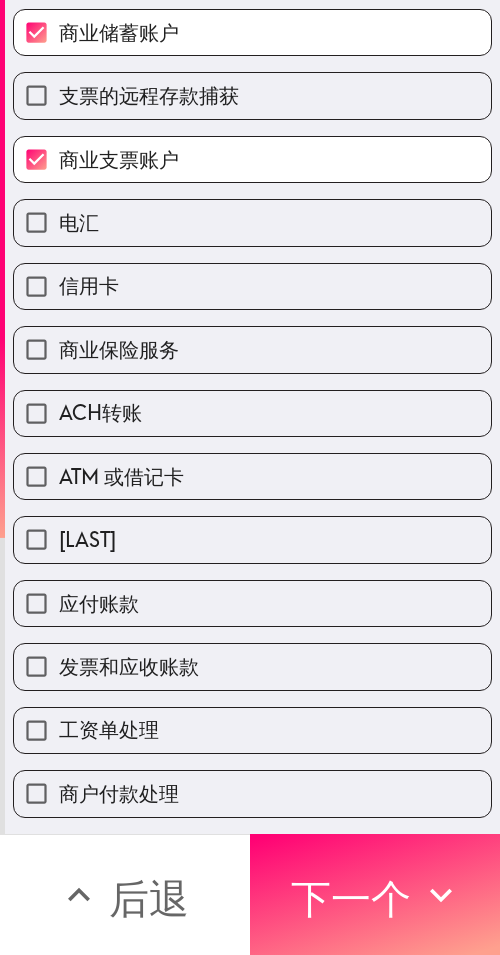 scroll, scrollTop: 300, scrollLeft: 0, axis: vertical 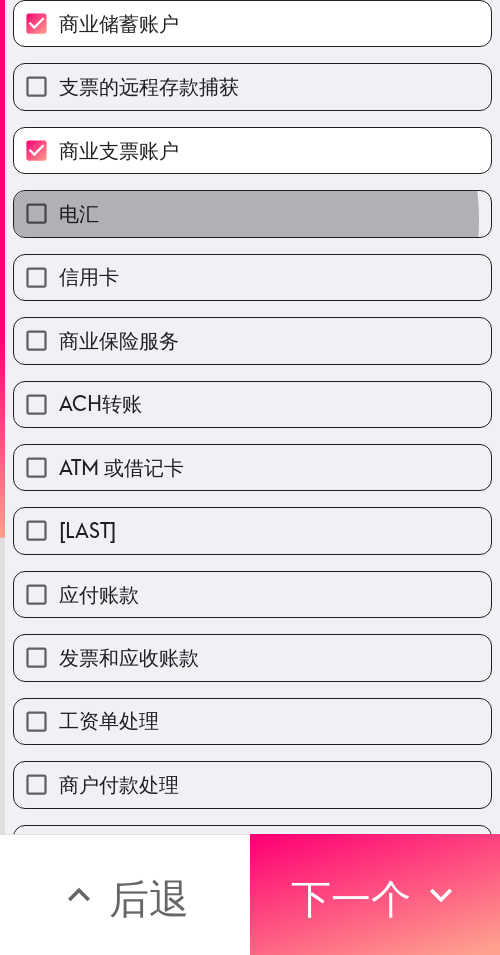 click on "电汇" at bounding box center (252, 213) 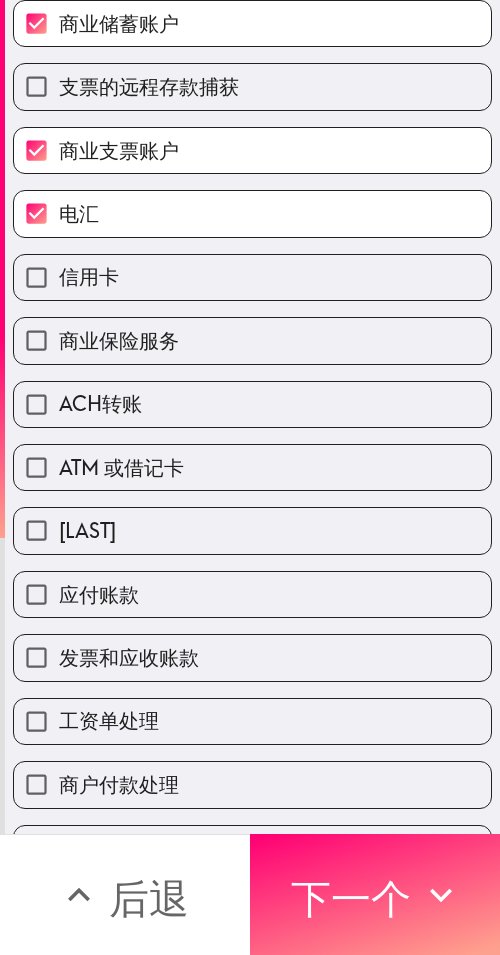 click on "应付账款" at bounding box center [252, 594] 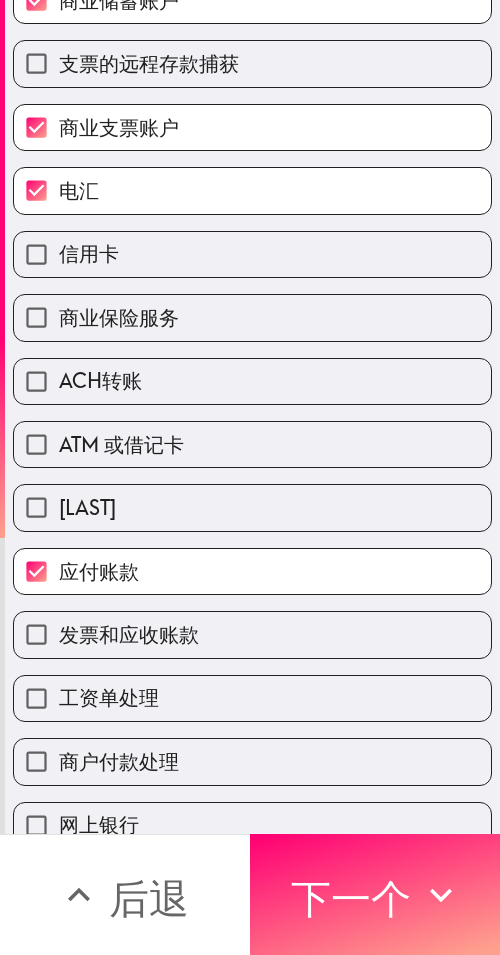 scroll, scrollTop: 353, scrollLeft: 0, axis: vertical 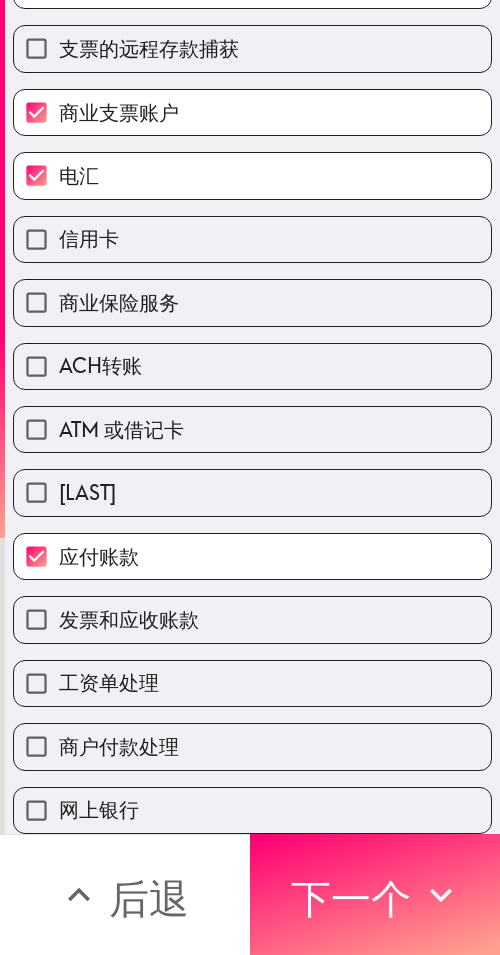 click on "工资单处理" at bounding box center [252, 683] 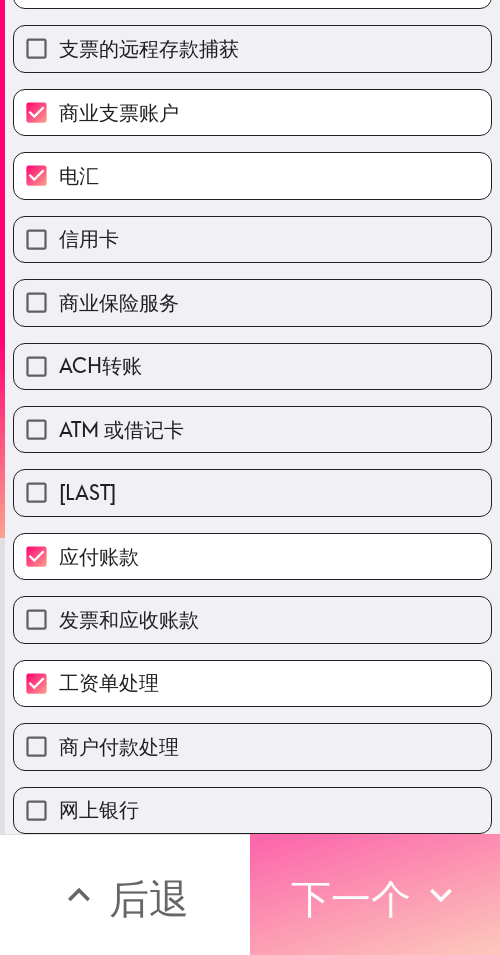 click on "下一个" at bounding box center (351, 898) 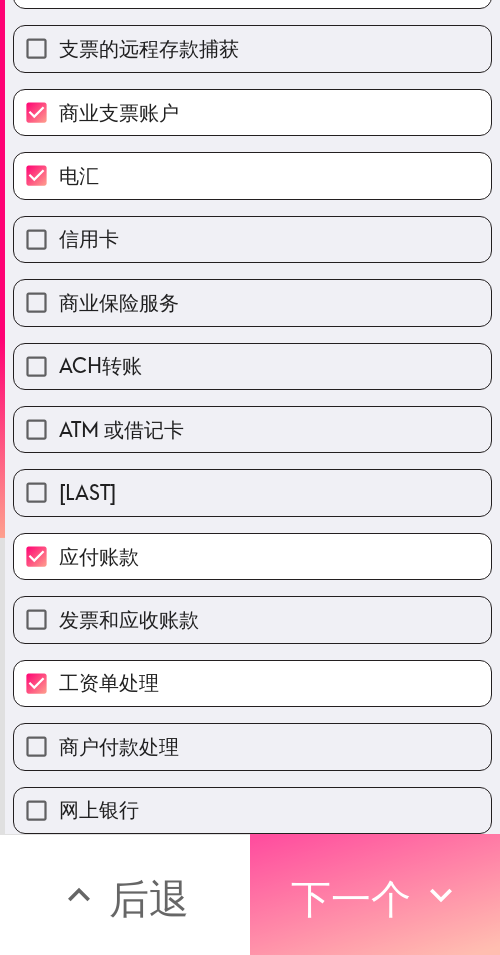 scroll, scrollTop: 35, scrollLeft: 0, axis: vertical 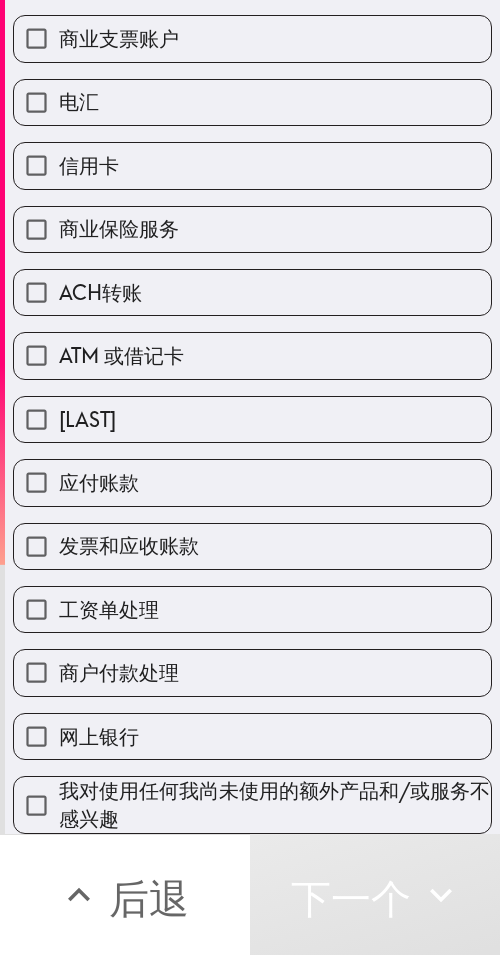 click on "ACH转账" at bounding box center [252, 292] 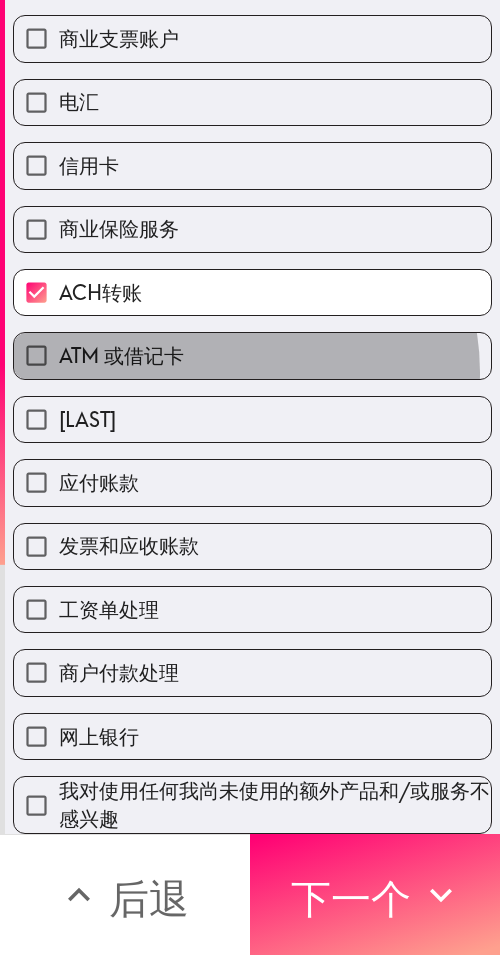 click on "ATM 或借记卡" at bounding box center [252, 355] 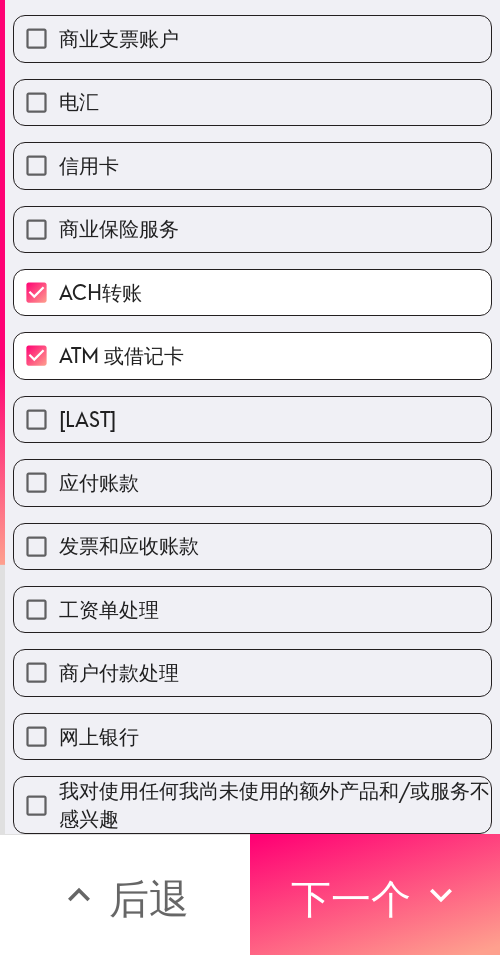 click on "商业保险服务" at bounding box center [252, 229] 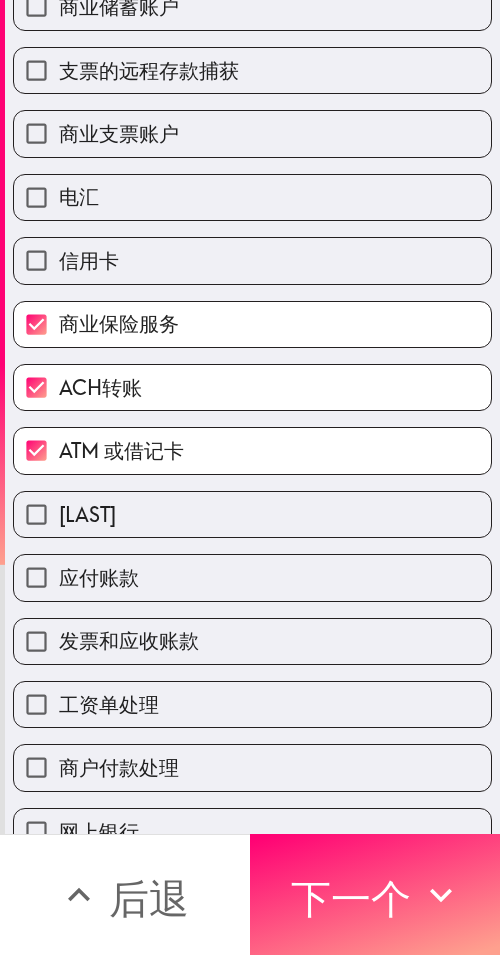 scroll, scrollTop: 0, scrollLeft: 0, axis: both 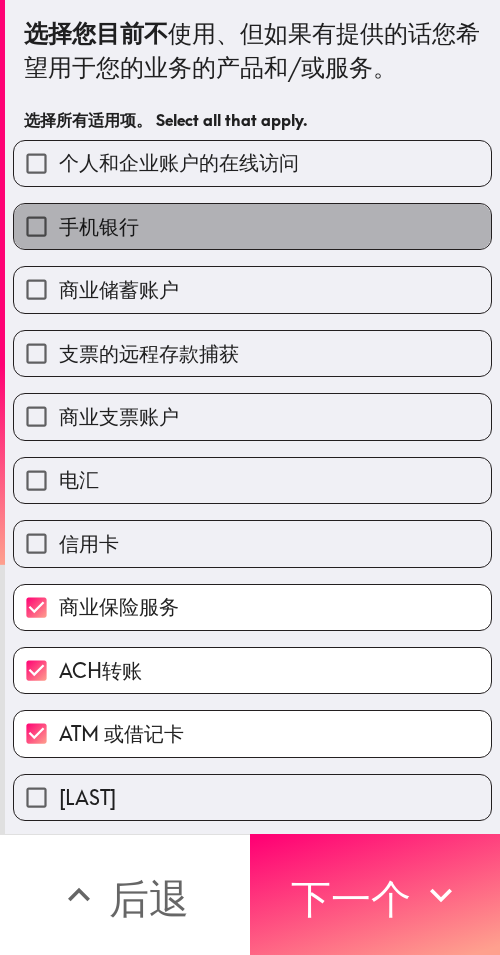 click on "手机银行" at bounding box center (252, 226) 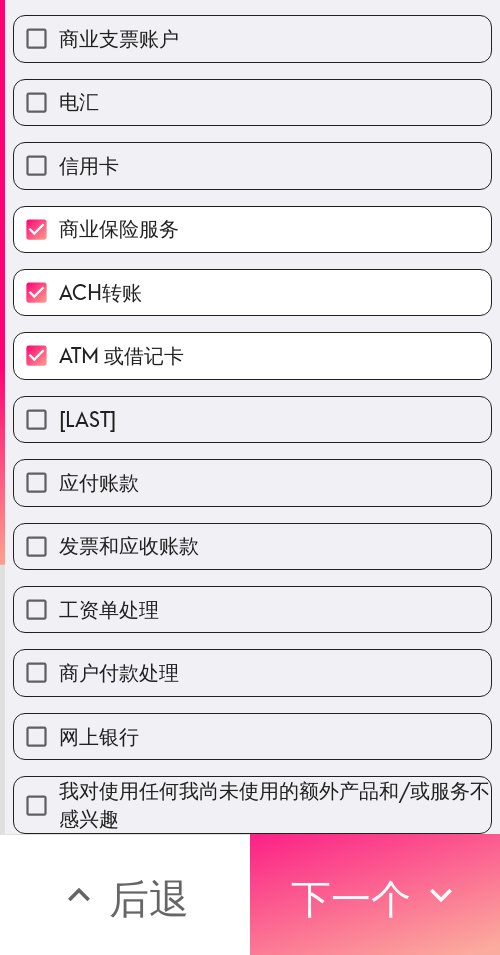 click on "下一个" at bounding box center [375, 894] 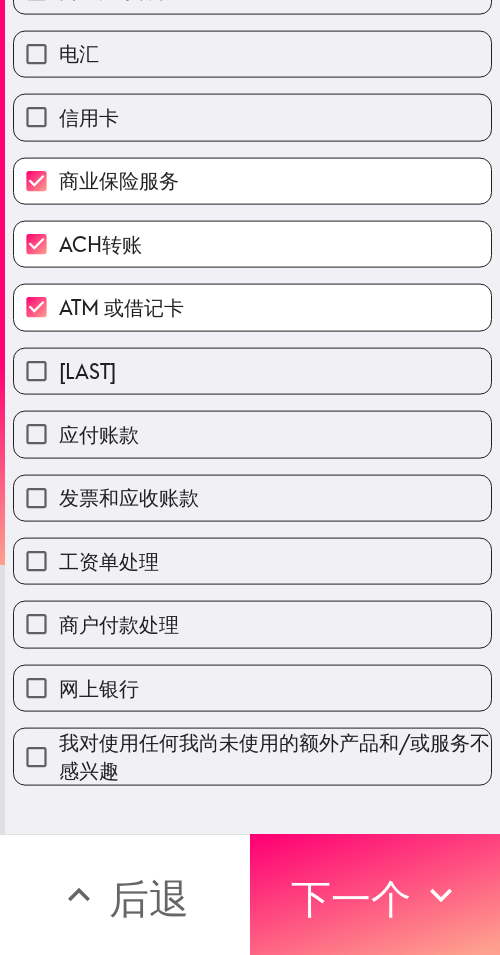 scroll, scrollTop: 0, scrollLeft: 0, axis: both 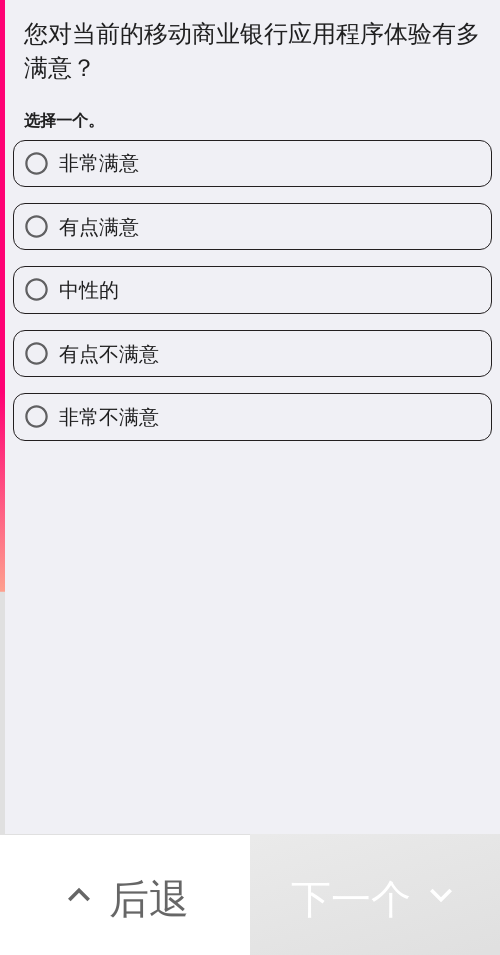 click on "非常满意" at bounding box center (252, 163) 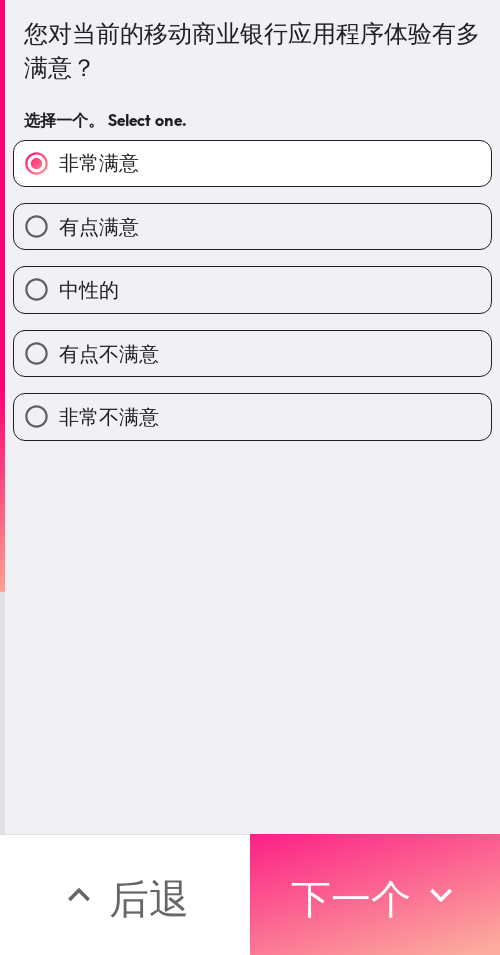 click on "下一个" at bounding box center (351, 898) 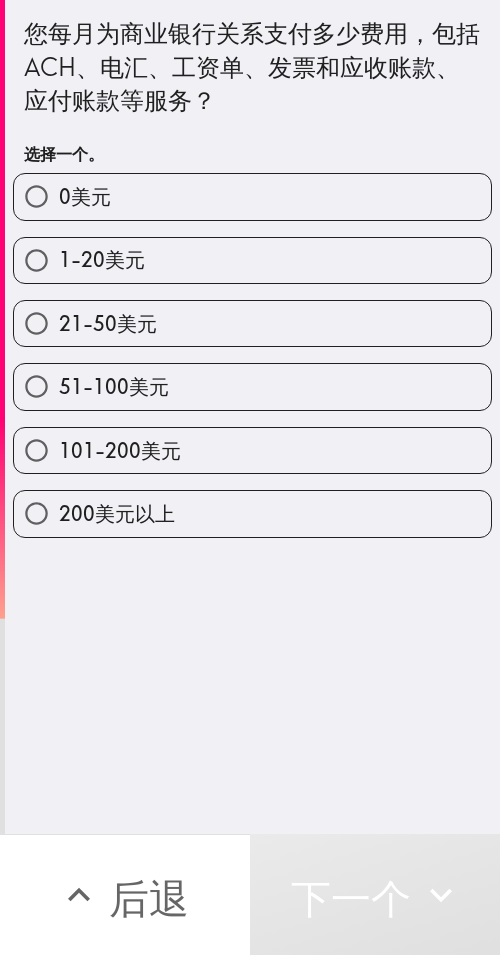 drag, startPoint x: 262, startPoint y: 460, endPoint x: 215, endPoint y: 546, distance: 98.005104 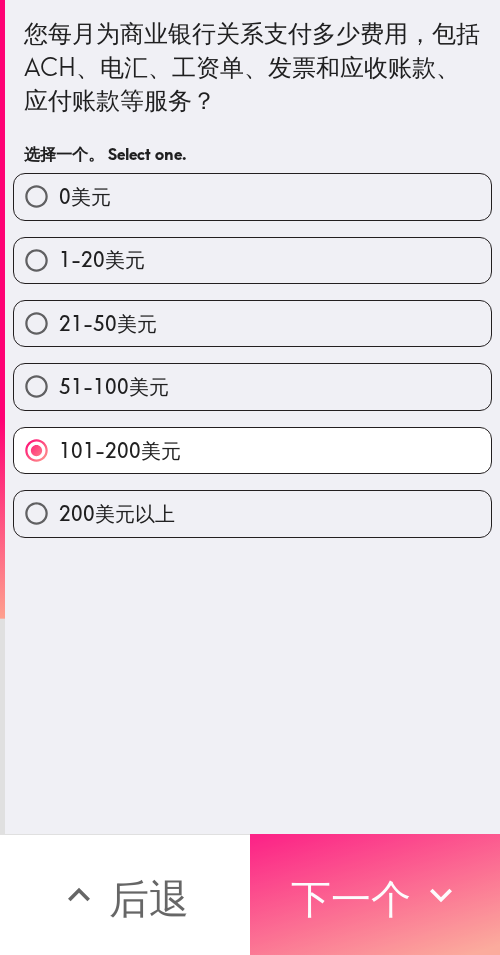 drag, startPoint x: 425, startPoint y: 865, endPoint x: 411, endPoint y: 860, distance: 14.866069 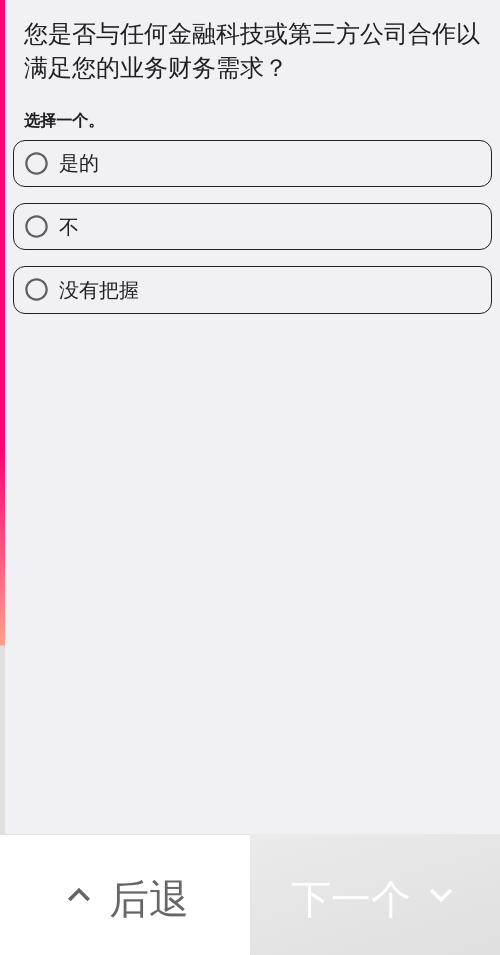 drag, startPoint x: 183, startPoint y: 225, endPoint x: 164, endPoint y: 246, distance: 28.319605 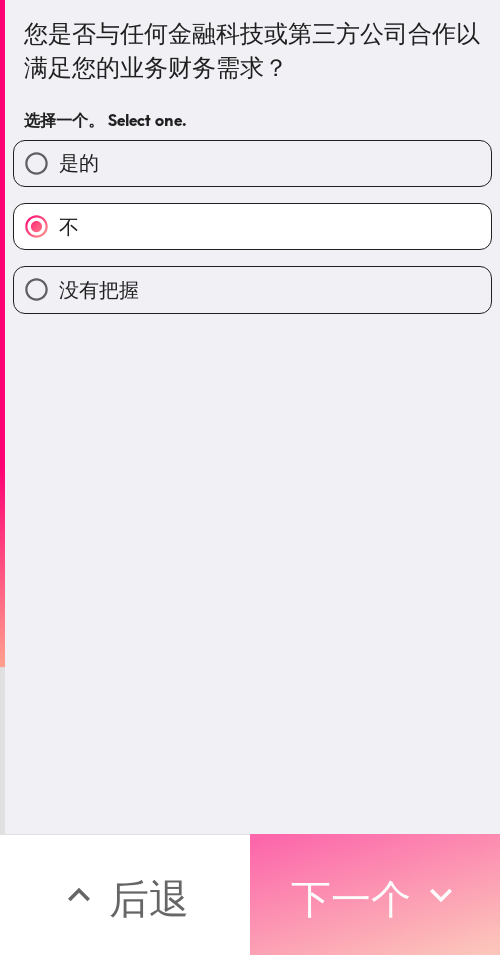 click on "下一个" at bounding box center [351, 898] 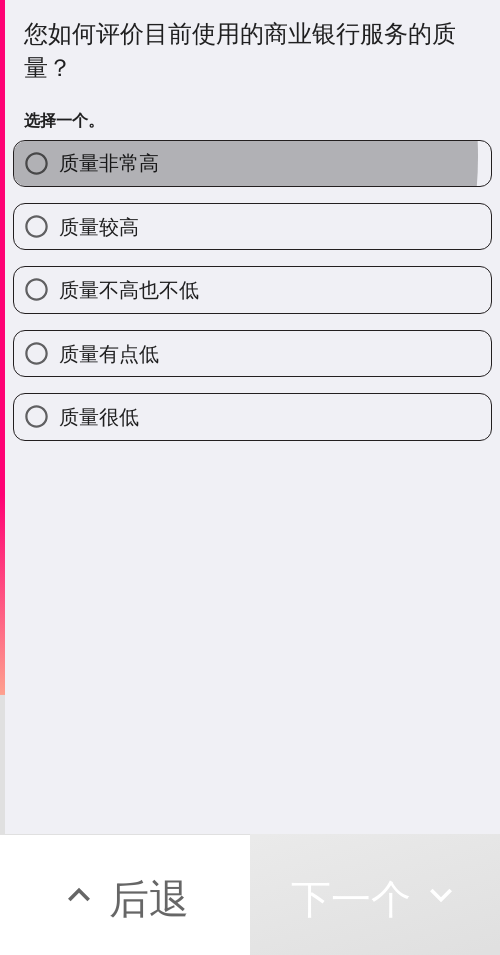 click on "质量非常高" at bounding box center [109, 162] 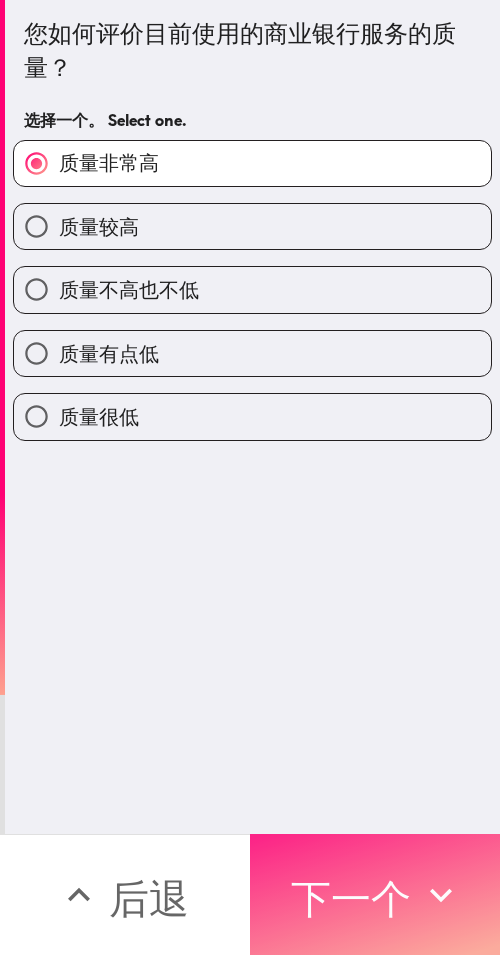 click on "下一个" at bounding box center (351, 898) 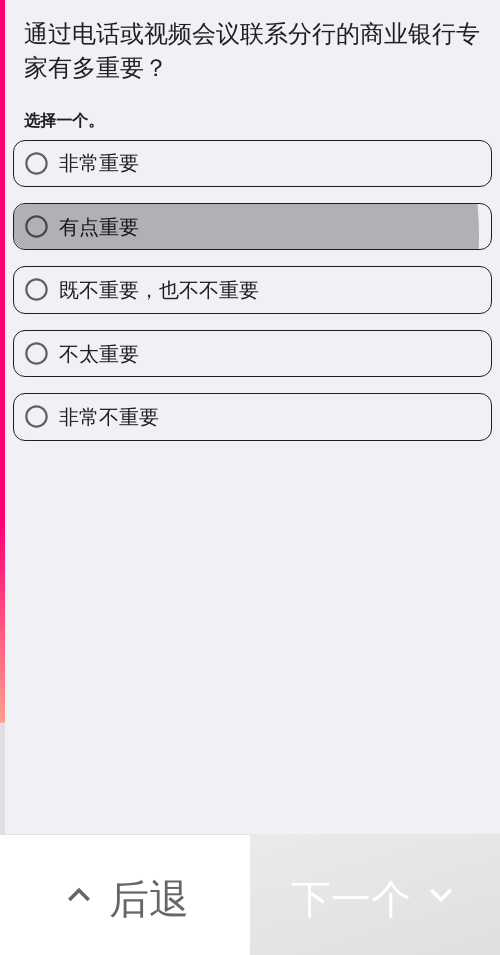 drag, startPoint x: 144, startPoint y: 236, endPoint x: 145, endPoint y: 312, distance: 76.00658 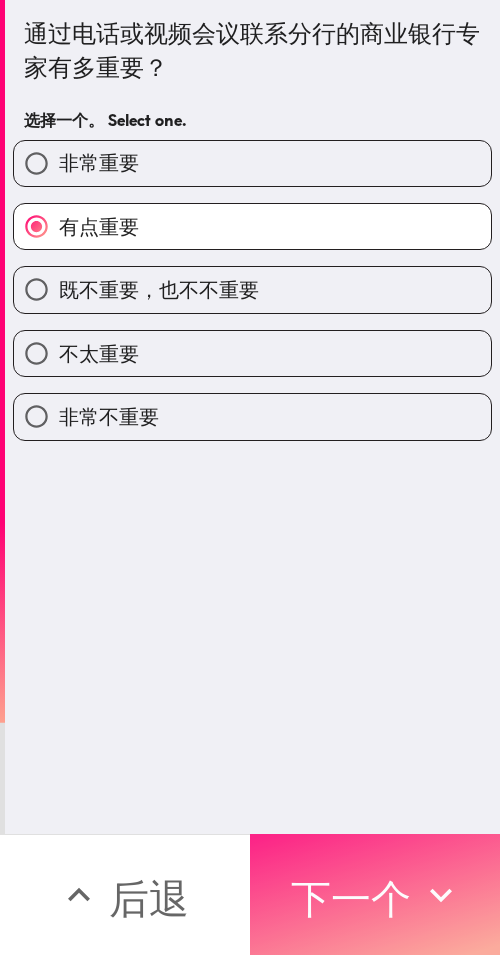 click on "下一个" at bounding box center (375, 894) 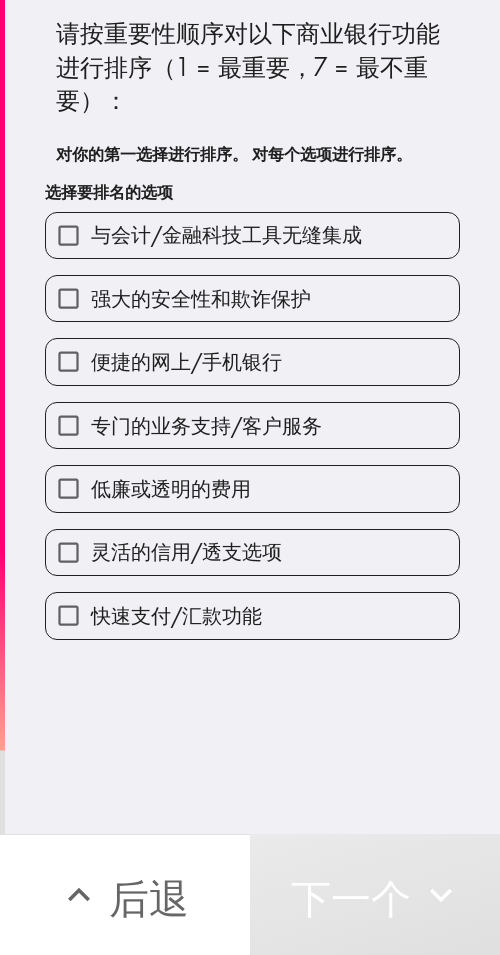 click on "便捷的网上/手机银行" at bounding box center (186, 361) 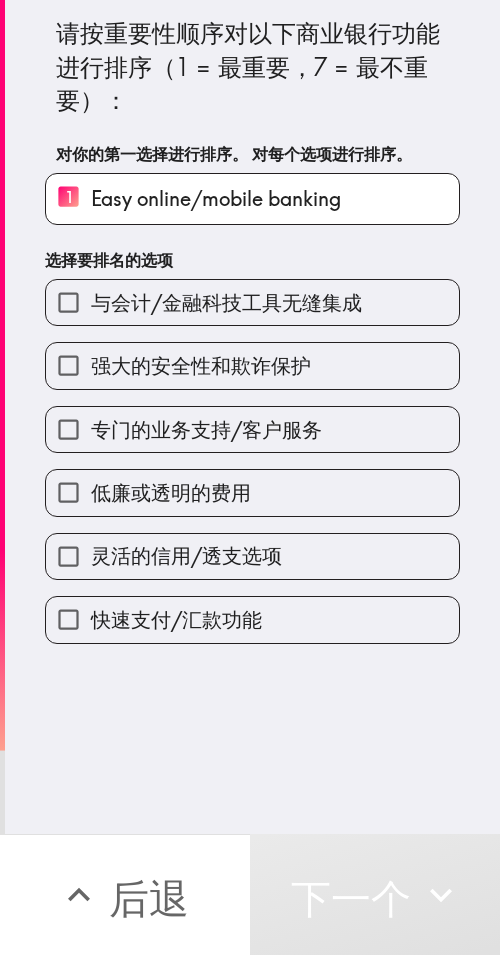 click on "与会计/金融科技工具无缝集成" at bounding box center [252, 302] 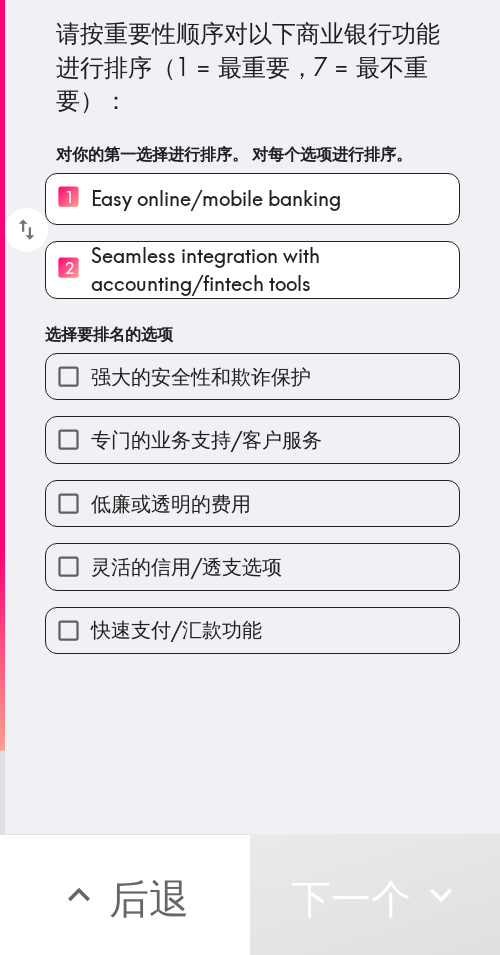 click on "低廉或透明的费用" at bounding box center [244, 495] 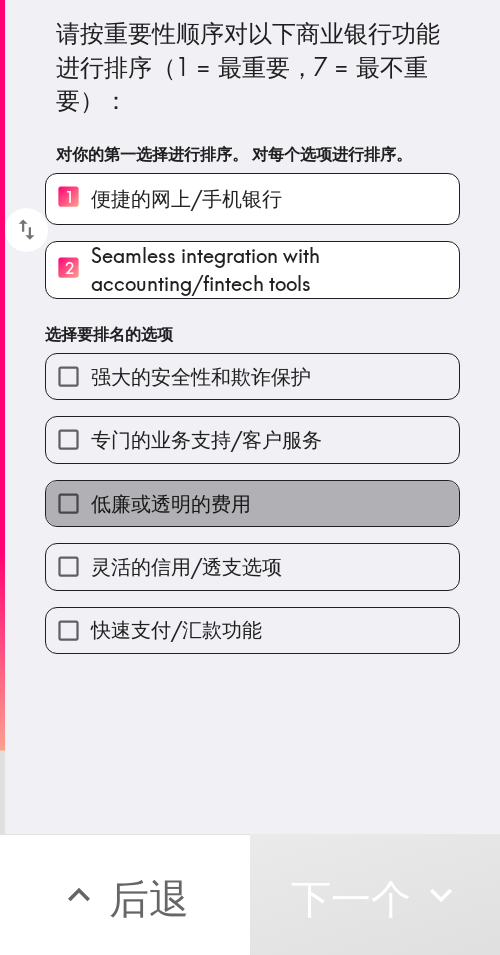 click on "低廉或透明的费用" at bounding box center (252, 503) 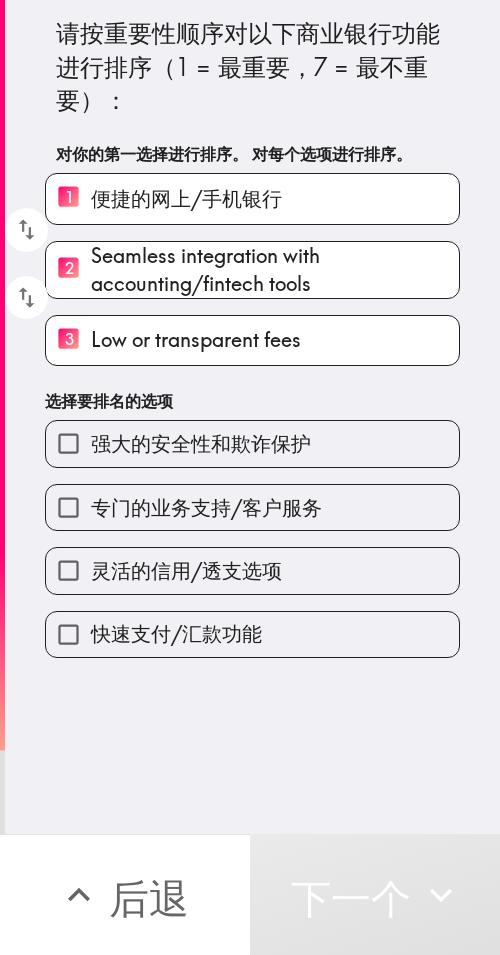 drag, startPoint x: 239, startPoint y: 584, endPoint x: 253, endPoint y: 643, distance: 60.63827 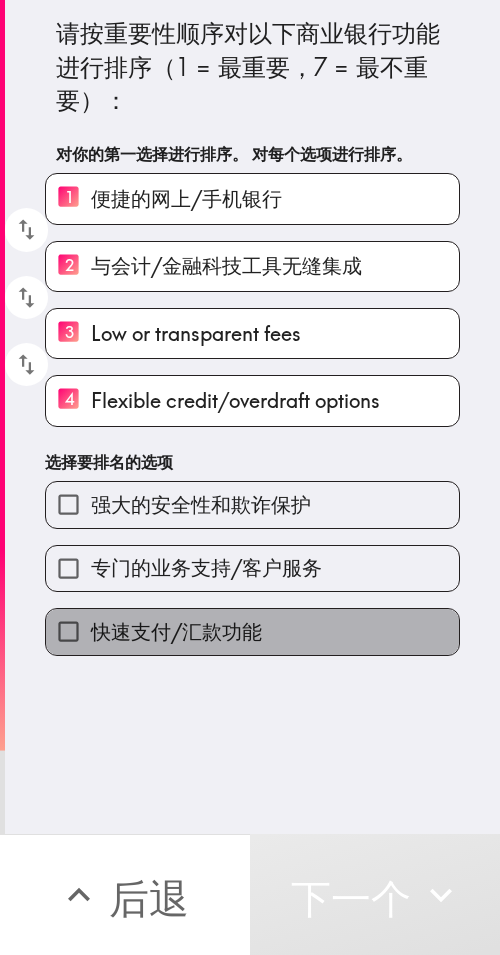 click on "快速支付/汇款功能" at bounding box center (252, 631) 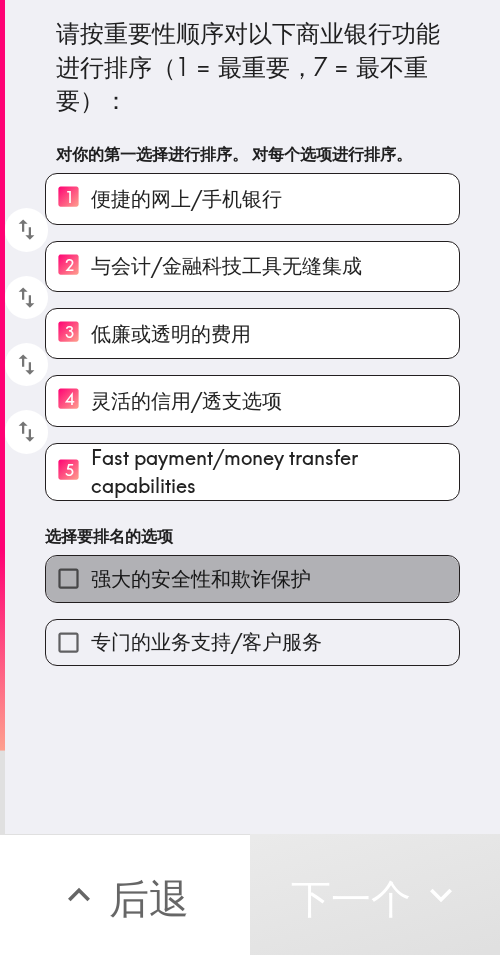 drag, startPoint x: 246, startPoint y: 585, endPoint x: 265, endPoint y: 635, distance: 53.488316 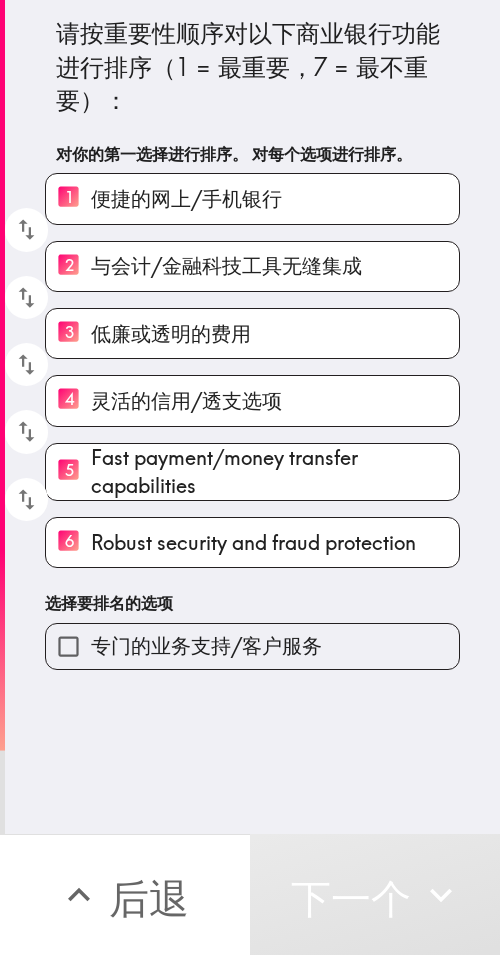 click on "专门的业务支持/客户服务" at bounding box center [206, 645] 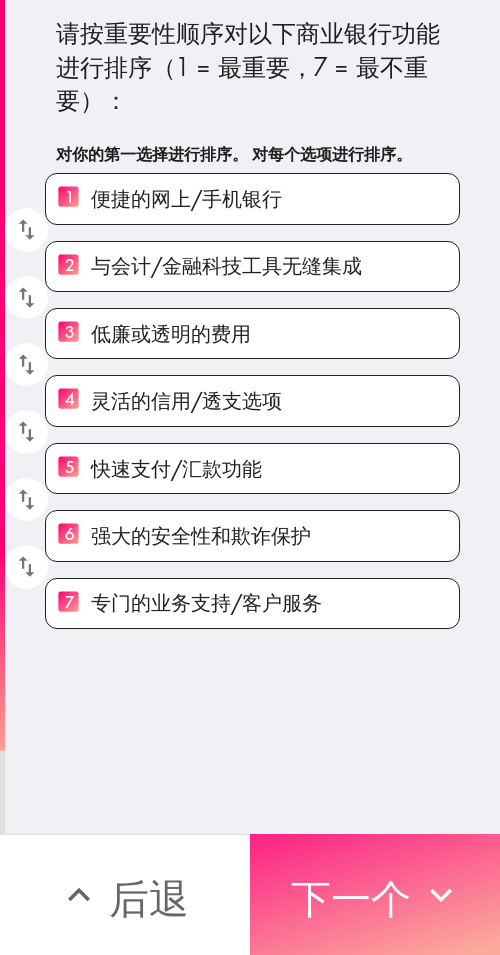 drag, startPoint x: 402, startPoint y: 882, endPoint x: 354, endPoint y: 860, distance: 52.801514 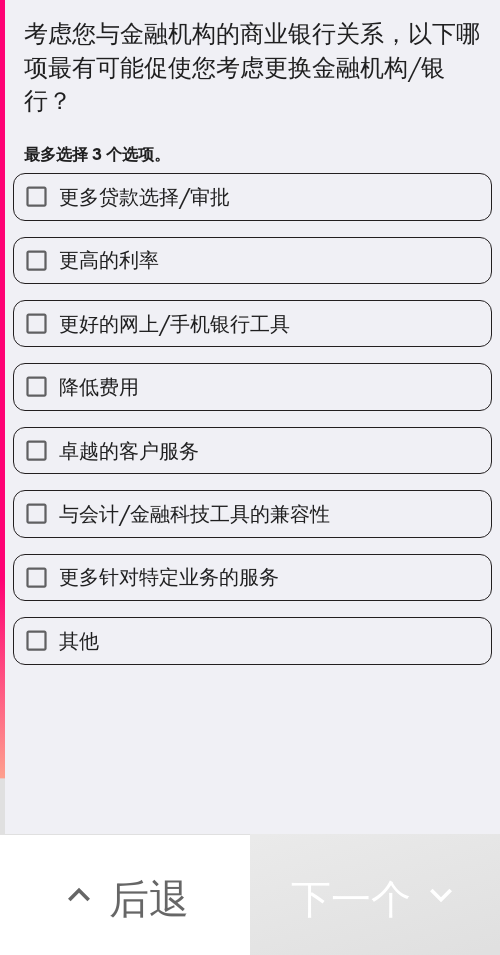 drag, startPoint x: 233, startPoint y: 549, endPoint x: 235, endPoint y: 514, distance: 35.057095 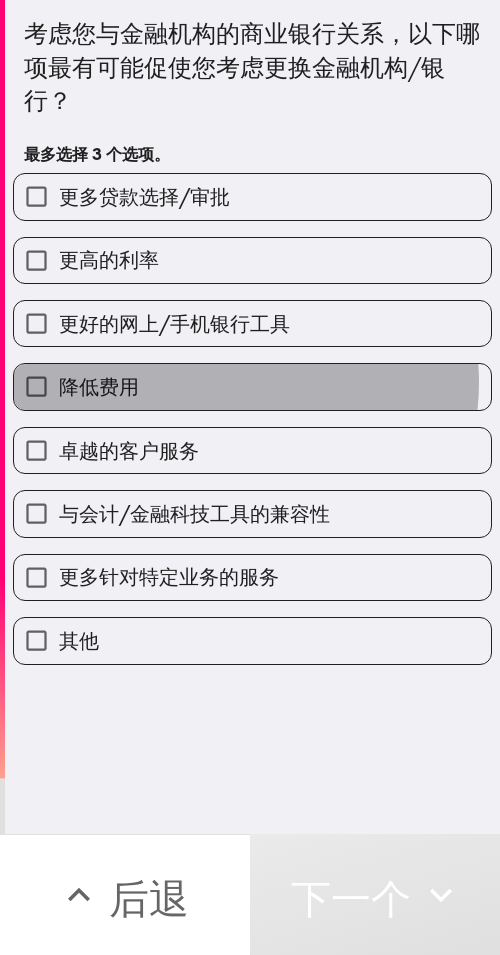 click on "降低费用" at bounding box center (252, 386) 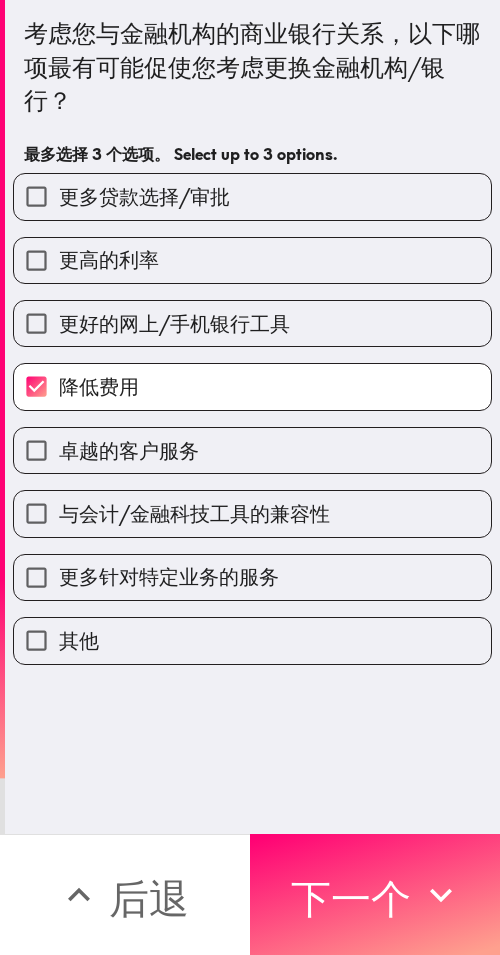 click on "更高的利率" at bounding box center [252, 260] 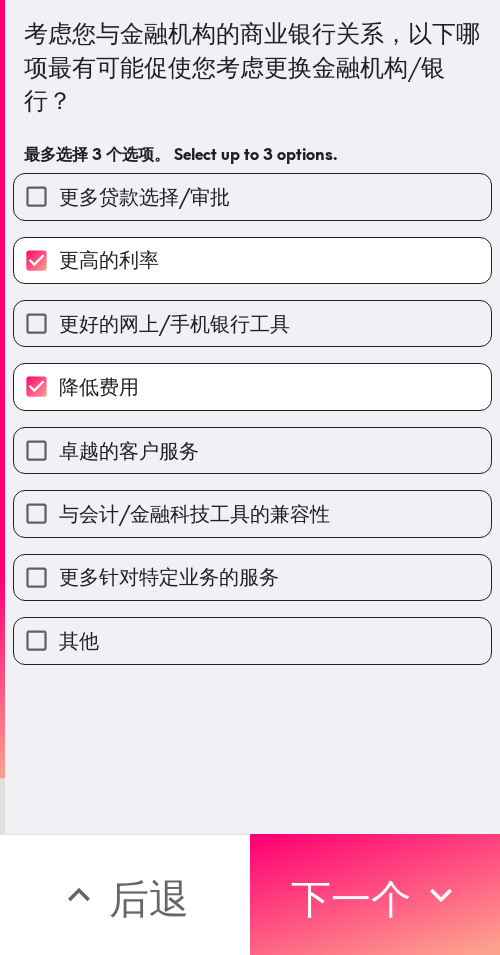 click on "更多贷款选择/审批" at bounding box center [144, 196] 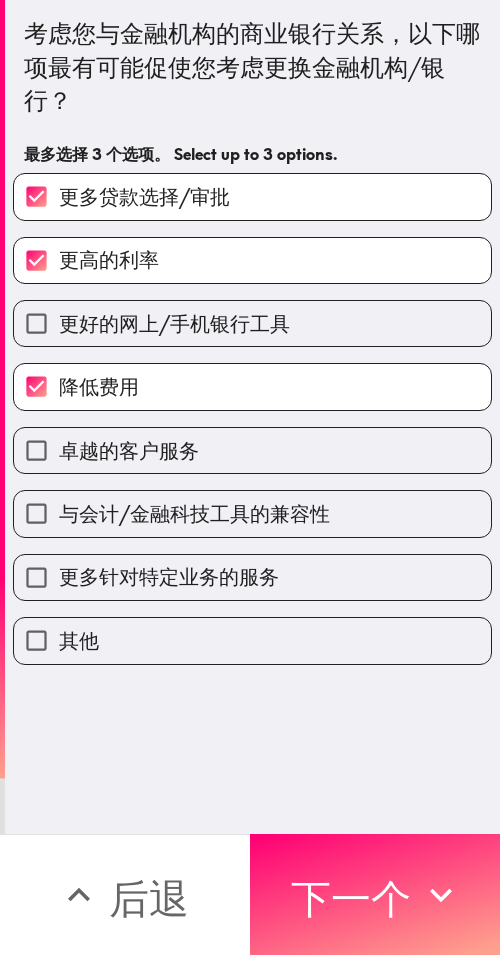 drag, startPoint x: 364, startPoint y: 894, endPoint x: 293, endPoint y: 841, distance: 88.60023 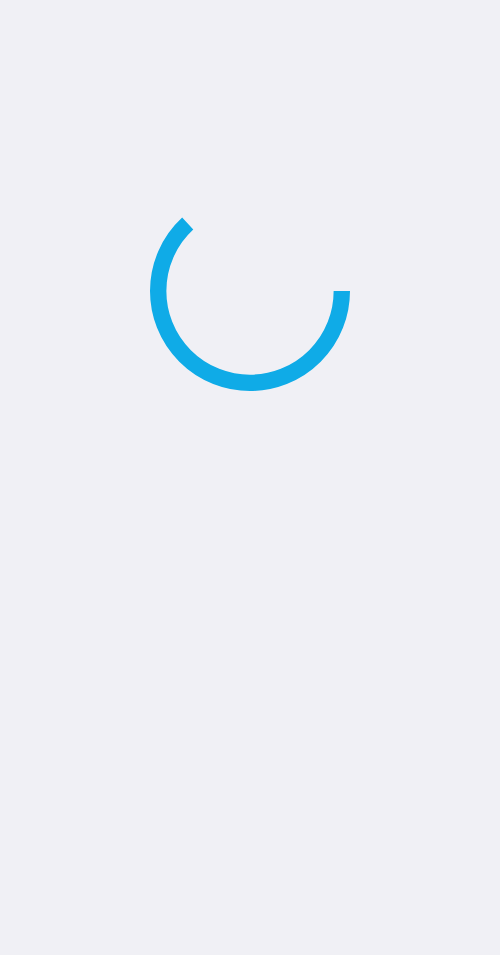 scroll, scrollTop: 0, scrollLeft: 0, axis: both 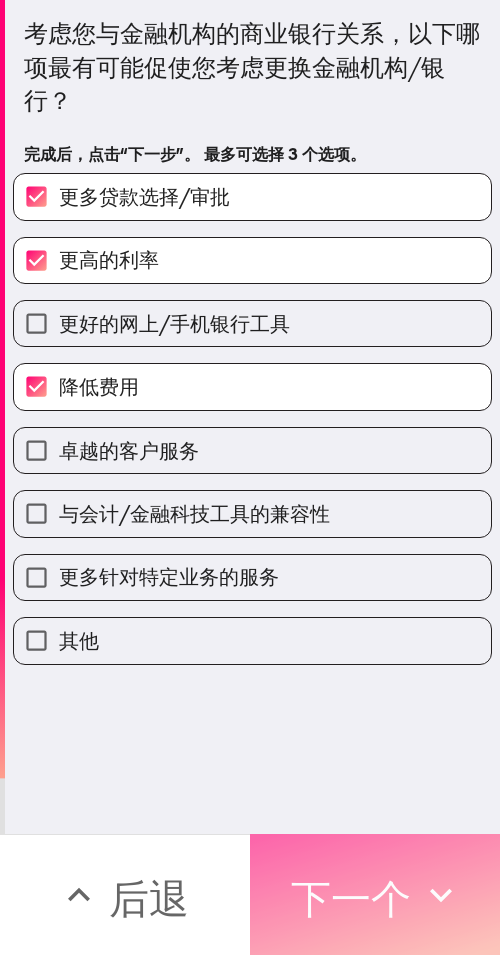 click on "下一个" at bounding box center (351, 898) 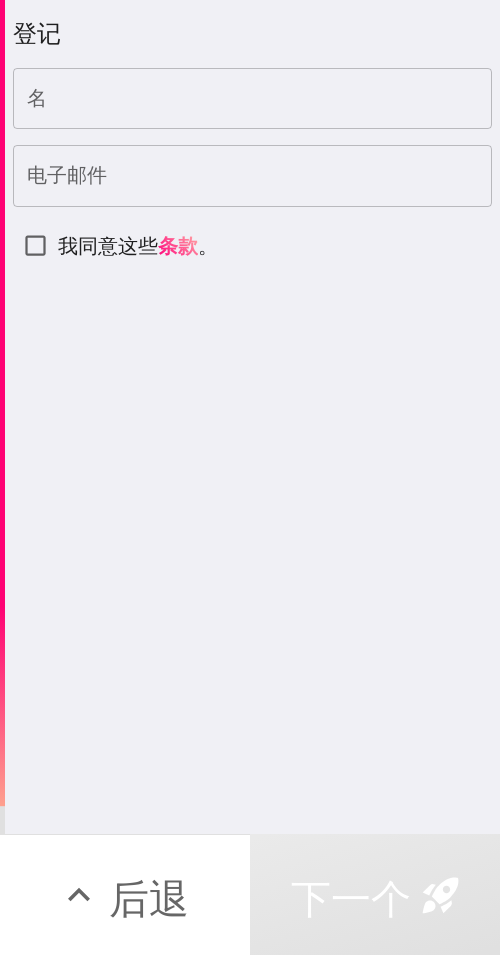drag, startPoint x: 162, startPoint y: 105, endPoint x: 187, endPoint y: 122, distance: 30.232433 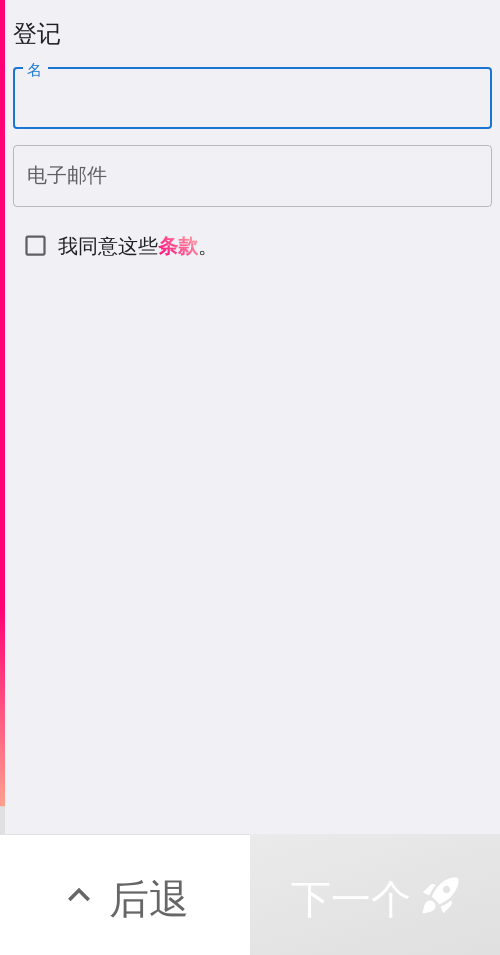 paste on "Joseph" 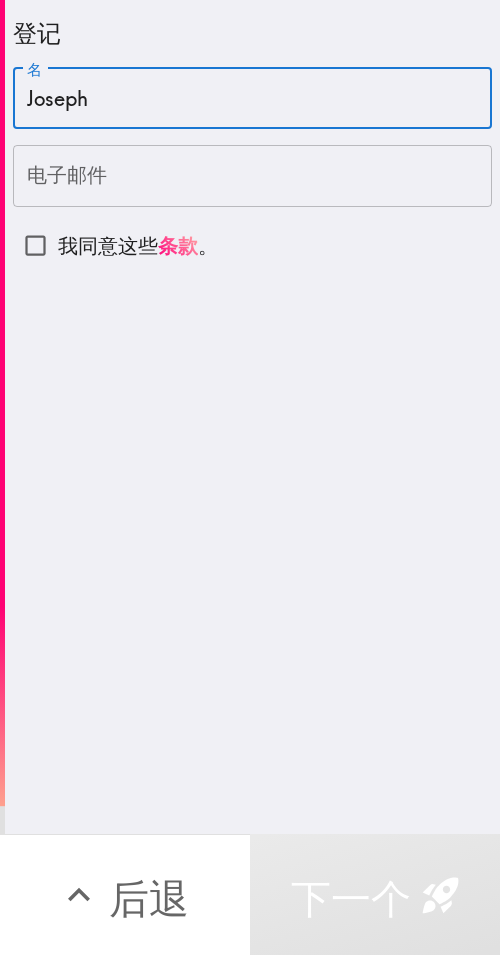 type on "Joseph" 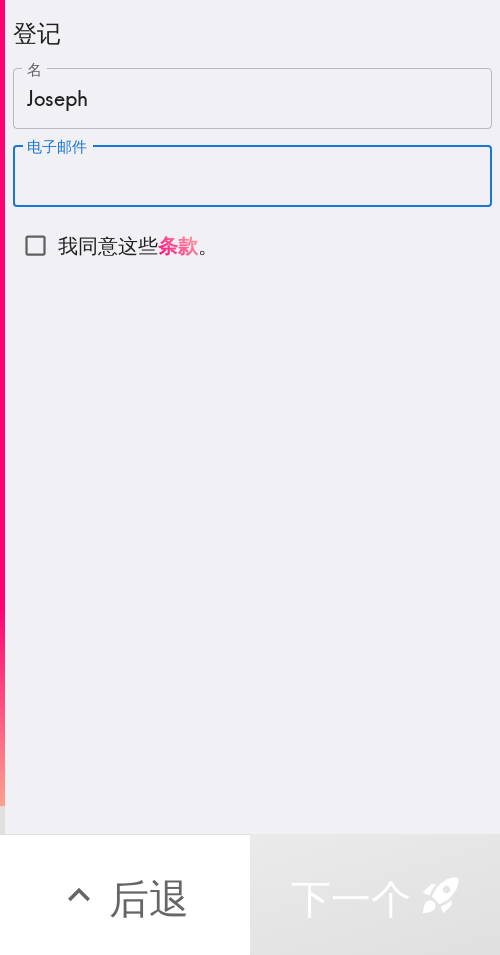 click on "电子邮件" at bounding box center (252, 176) 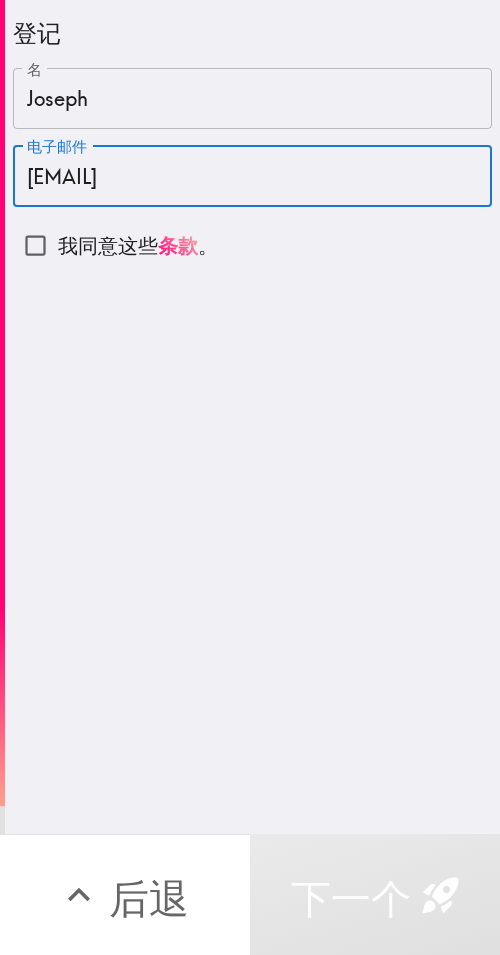 type on "reavesjoseph133@gmail.com" 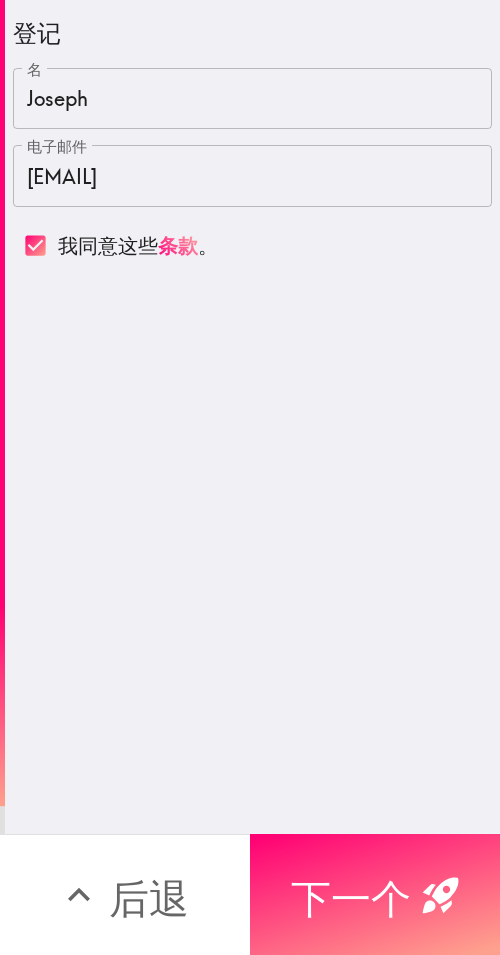 click on "下一个" at bounding box center (375, 894) 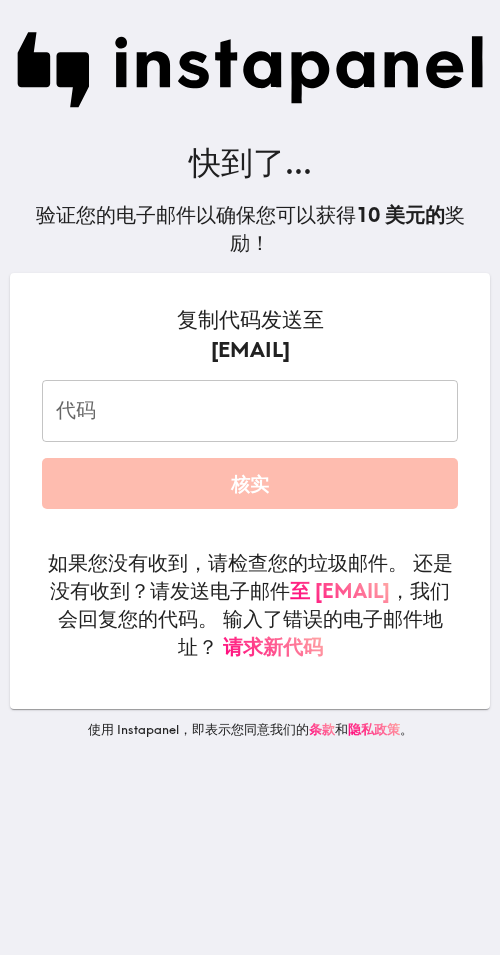 click on "代码" at bounding box center (250, 411) 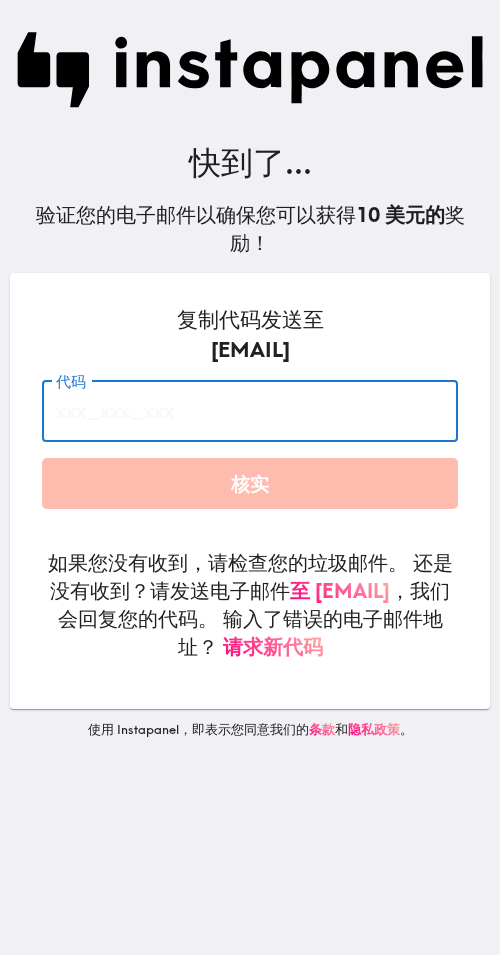 paste on "pER_RKT_RPf" 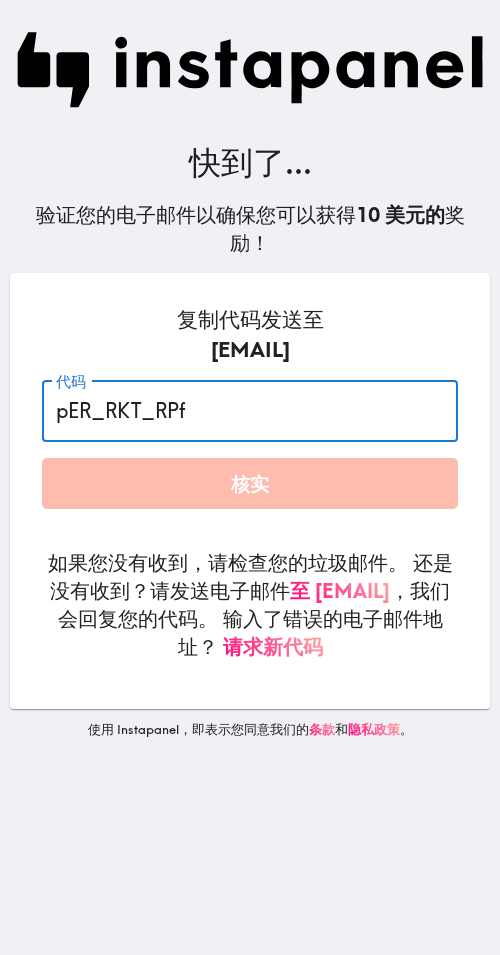 type on "pER_RKT_RPf" 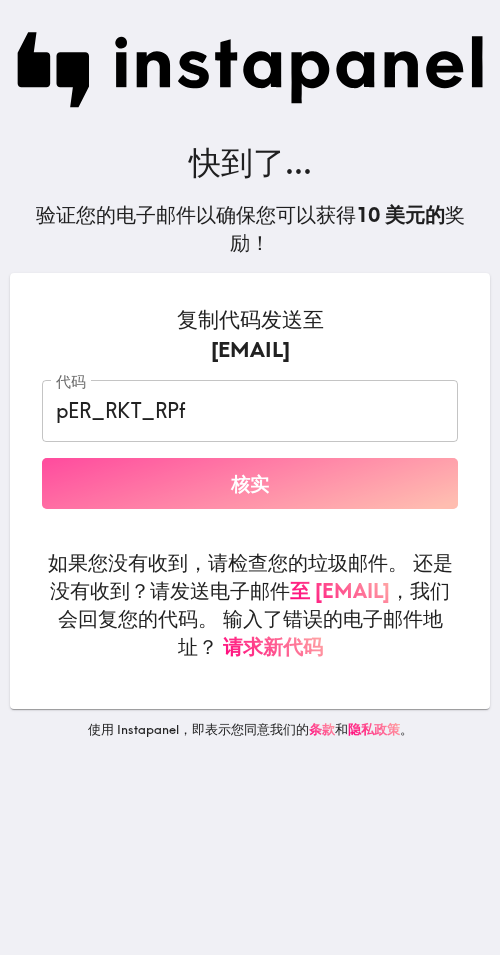 click on "核实" at bounding box center (250, 483) 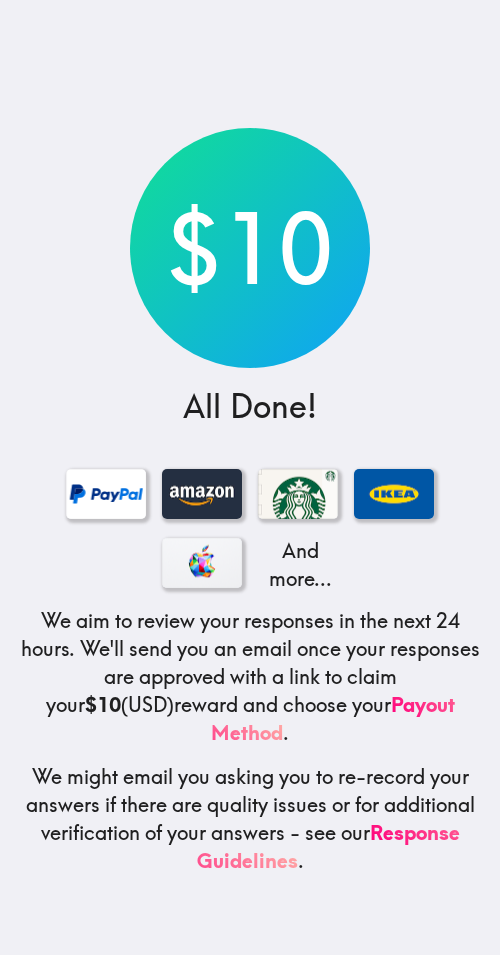 scroll, scrollTop: 0, scrollLeft: 0, axis: both 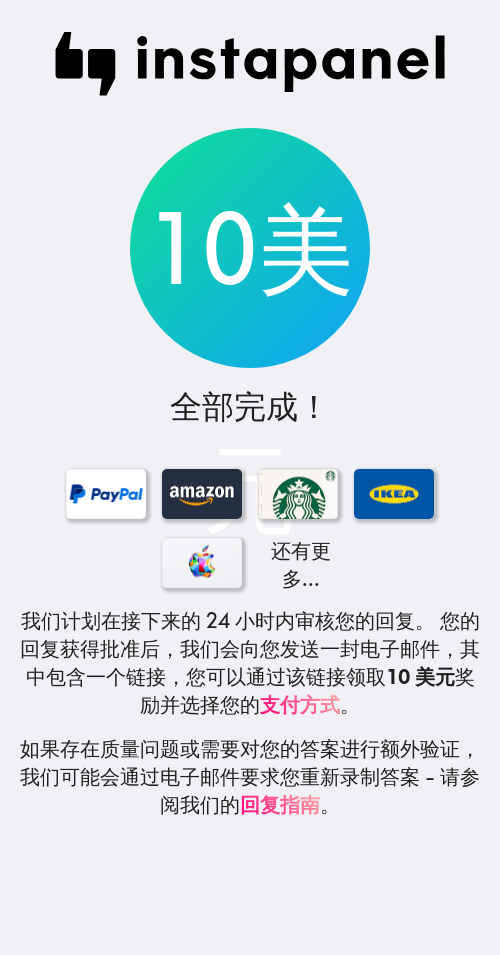 click on "10美元 全部完成！ 还有更多... 我们计划在接下来的 24 小时内审核您的回复。   您的回复获得批准后，我们会向您发送一封电子邮件，其中包含一个链接，您可以通过该链接领取 10 美元 奖励 并选择您的 支付方式 。 如果存在质量问题或需要对您的答案进行额外验证，我们可能会通过电子邮件要求您重新录制答案 - 请参阅我们的 回复指南 。" at bounding box center [250, 477] 